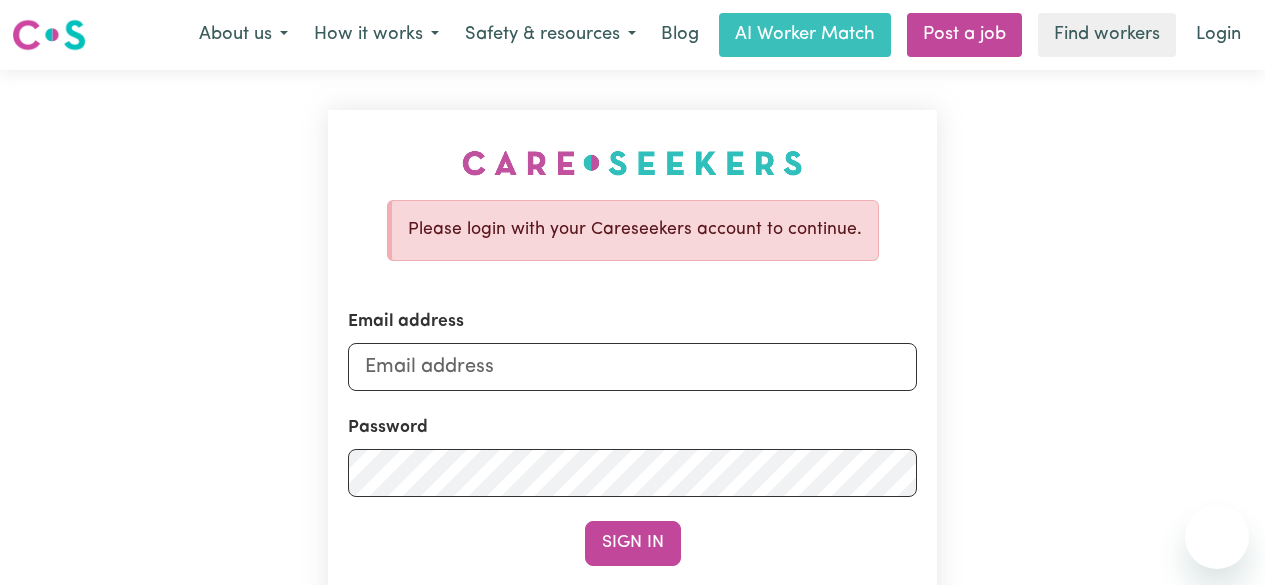 scroll, scrollTop: 0, scrollLeft: 0, axis: both 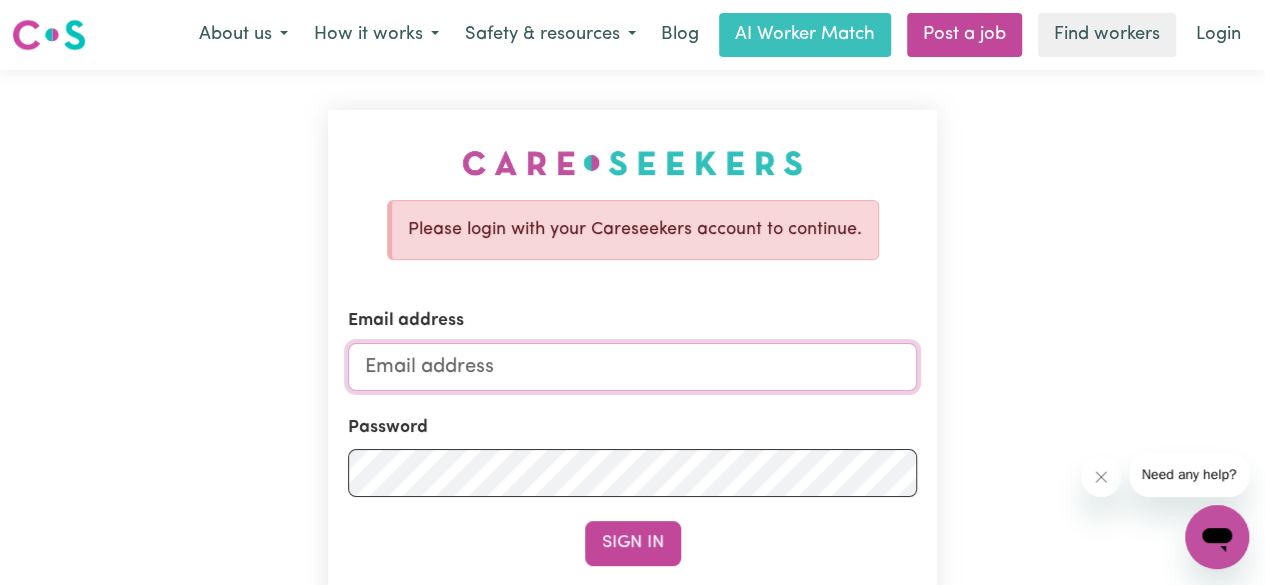 click on "Email address" at bounding box center [632, 367] 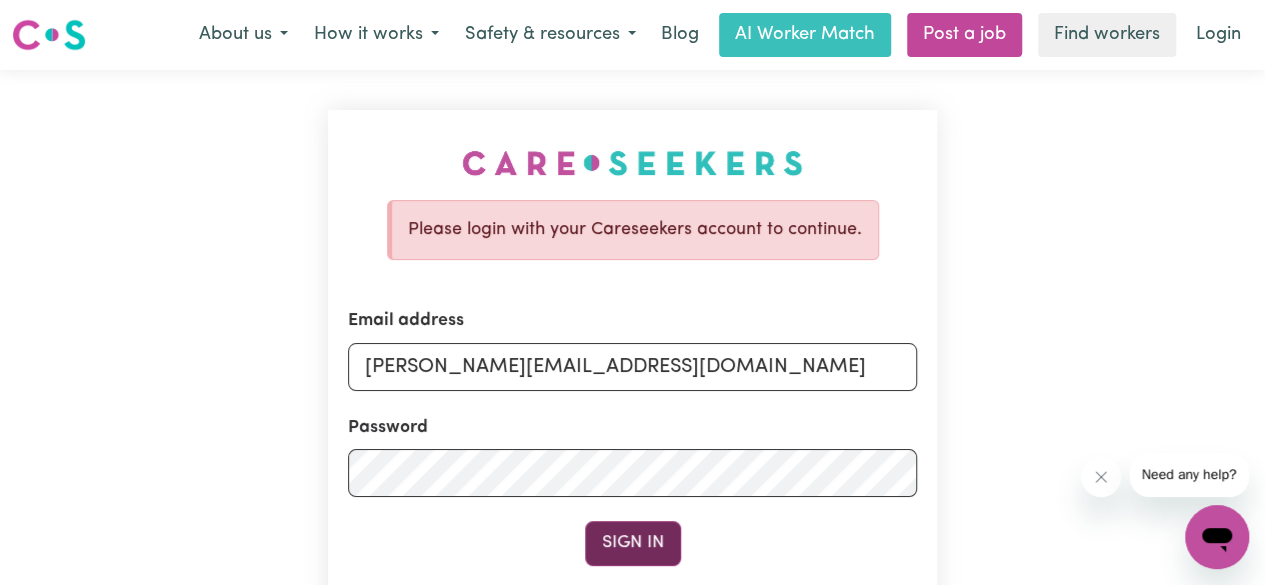 click on "Sign In" at bounding box center [633, 543] 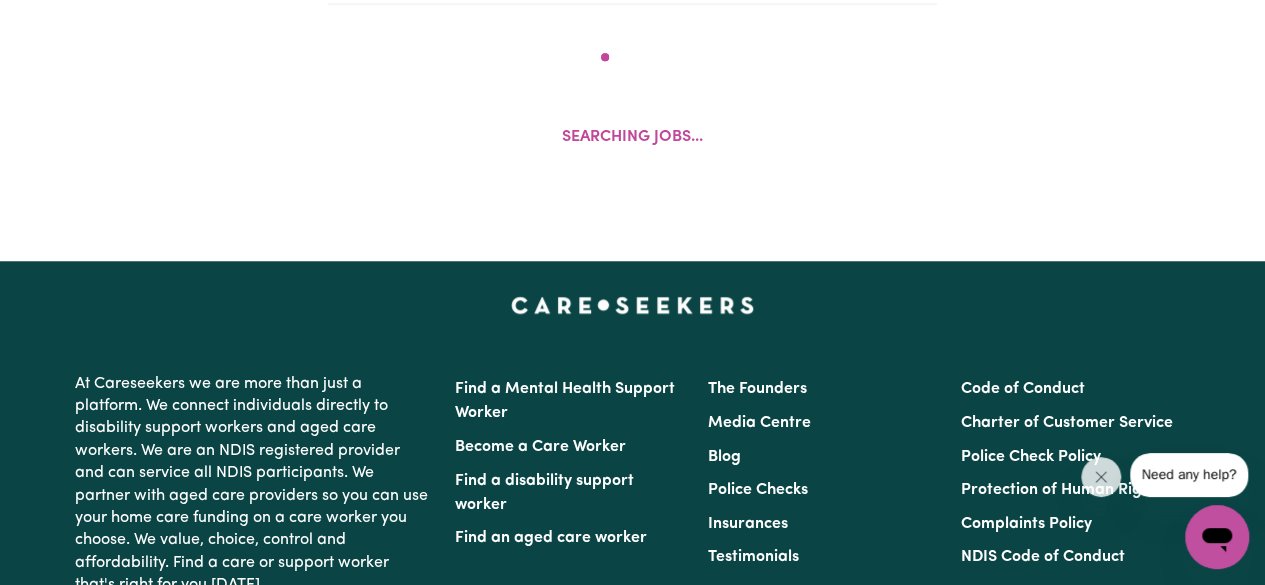scroll, scrollTop: 780, scrollLeft: 0, axis: vertical 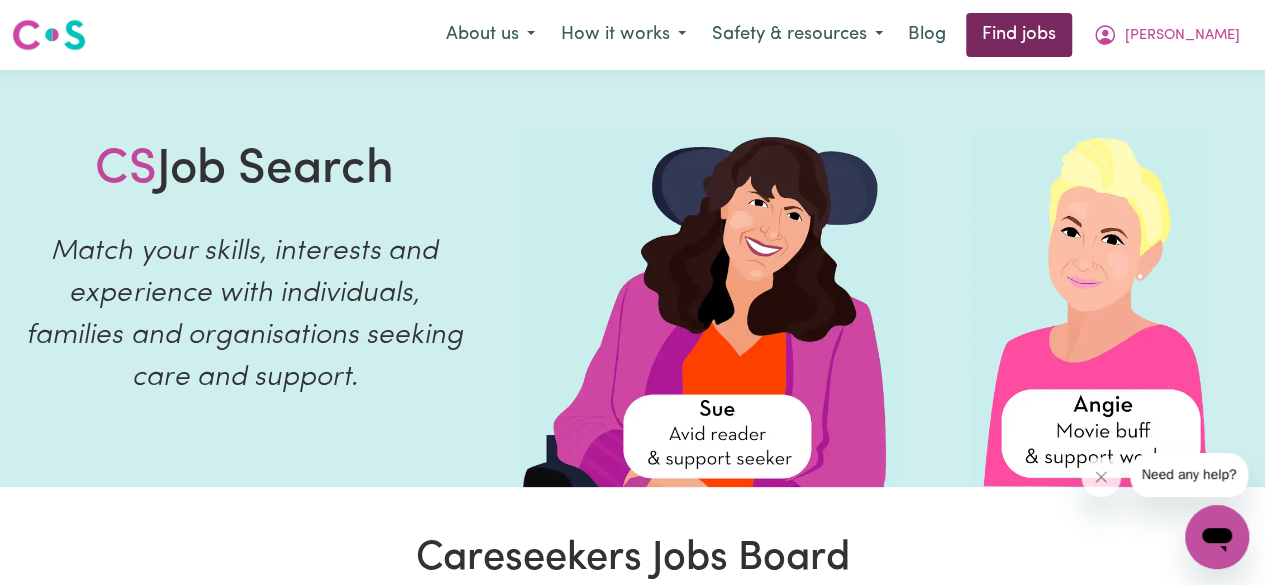 click on "Find jobs" at bounding box center [1019, 35] 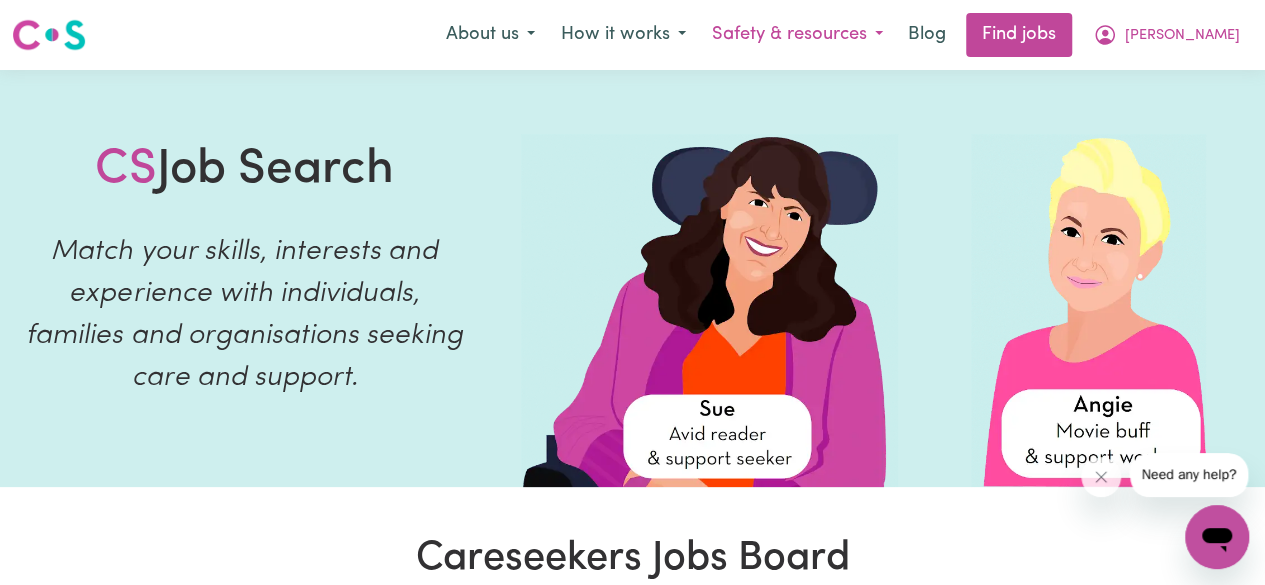 click on "Safety & resources" at bounding box center (797, 35) 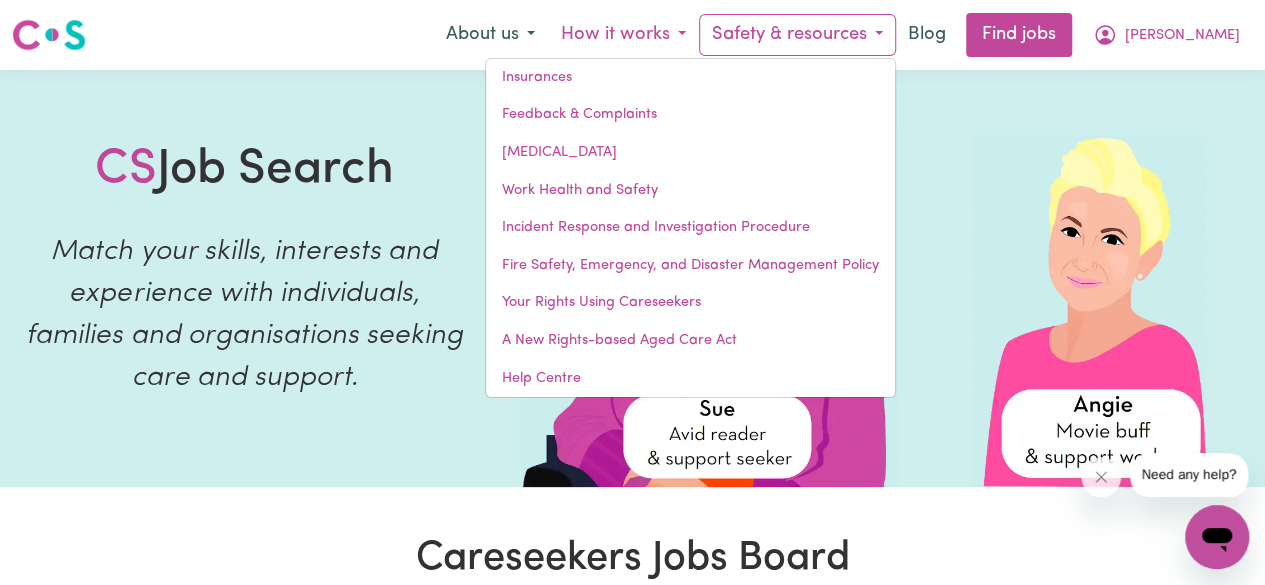 click on "How it works" at bounding box center [623, 35] 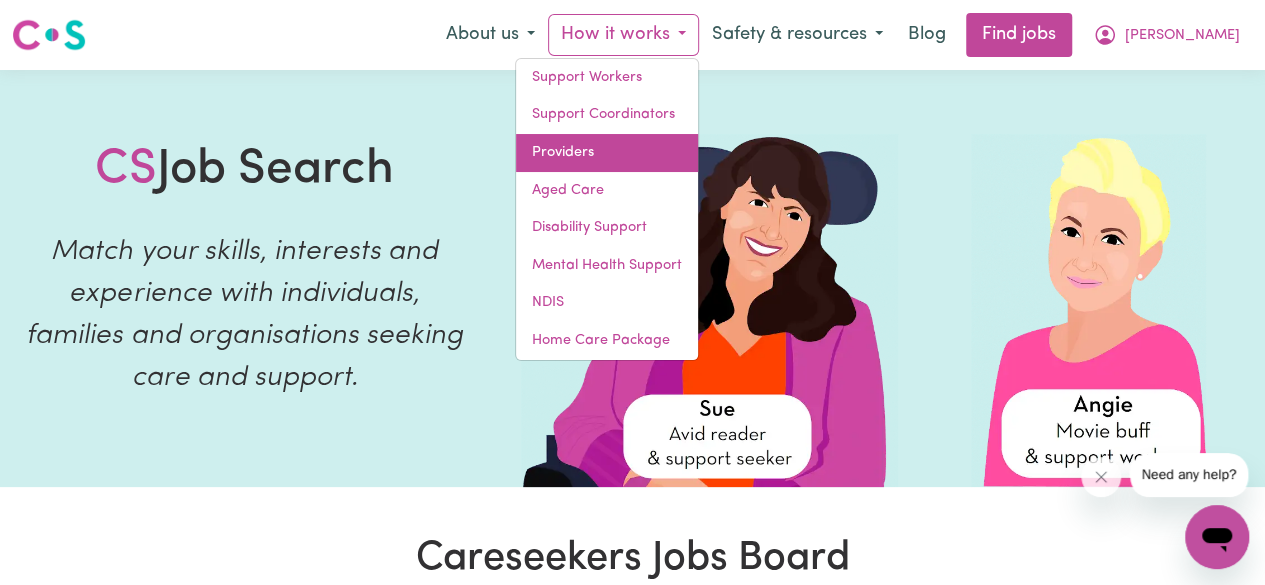 click on "Providers" at bounding box center [607, 153] 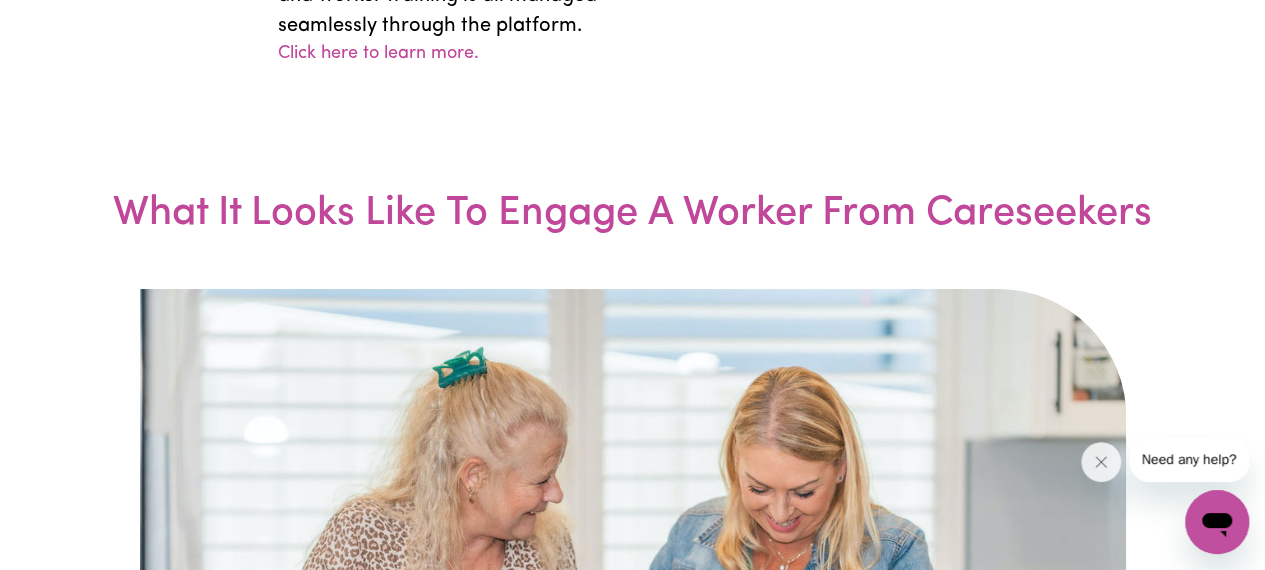 scroll, scrollTop: 3708, scrollLeft: 0, axis: vertical 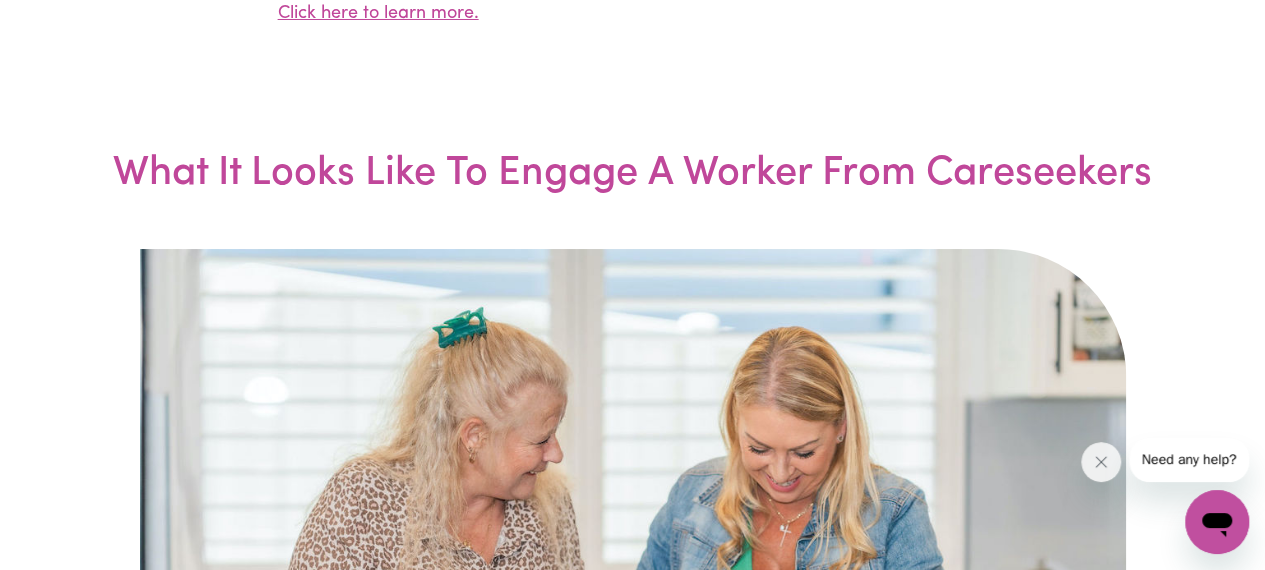 click on "Click here to learn more." at bounding box center [378, 14] 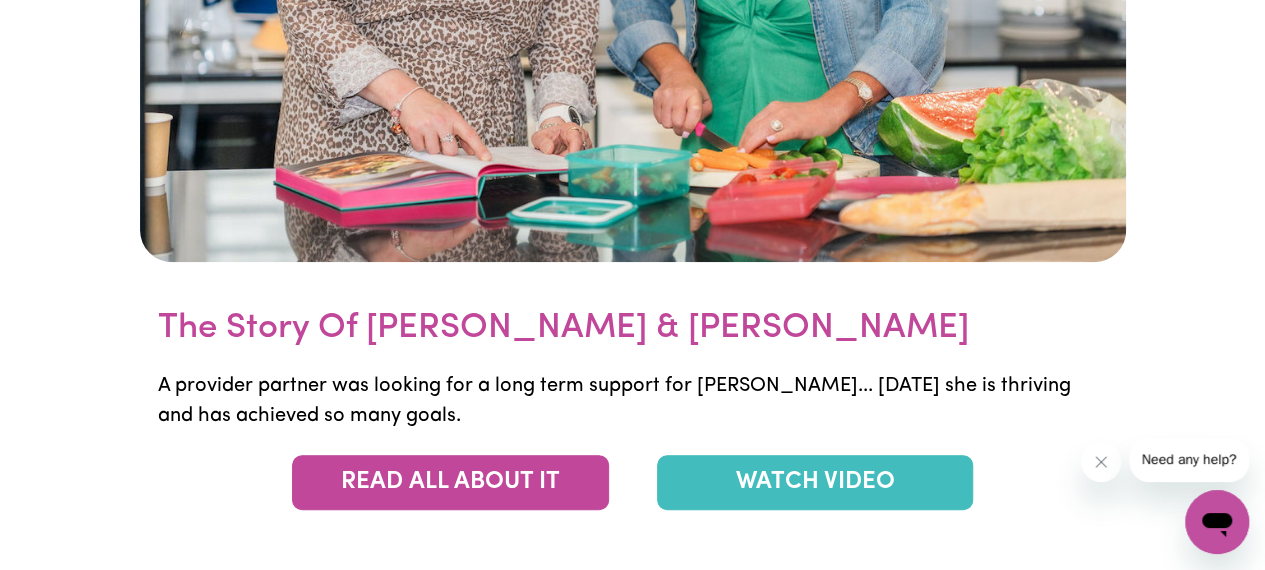 scroll, scrollTop: 4375, scrollLeft: 0, axis: vertical 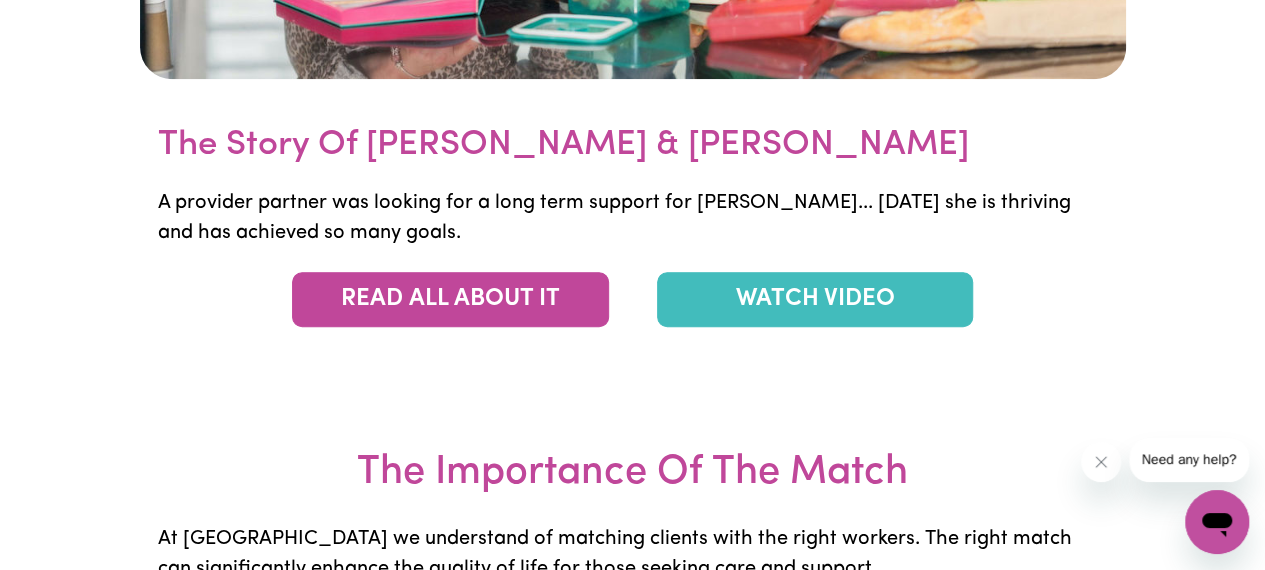 click on "WATCH VIDEO" at bounding box center (815, 299) 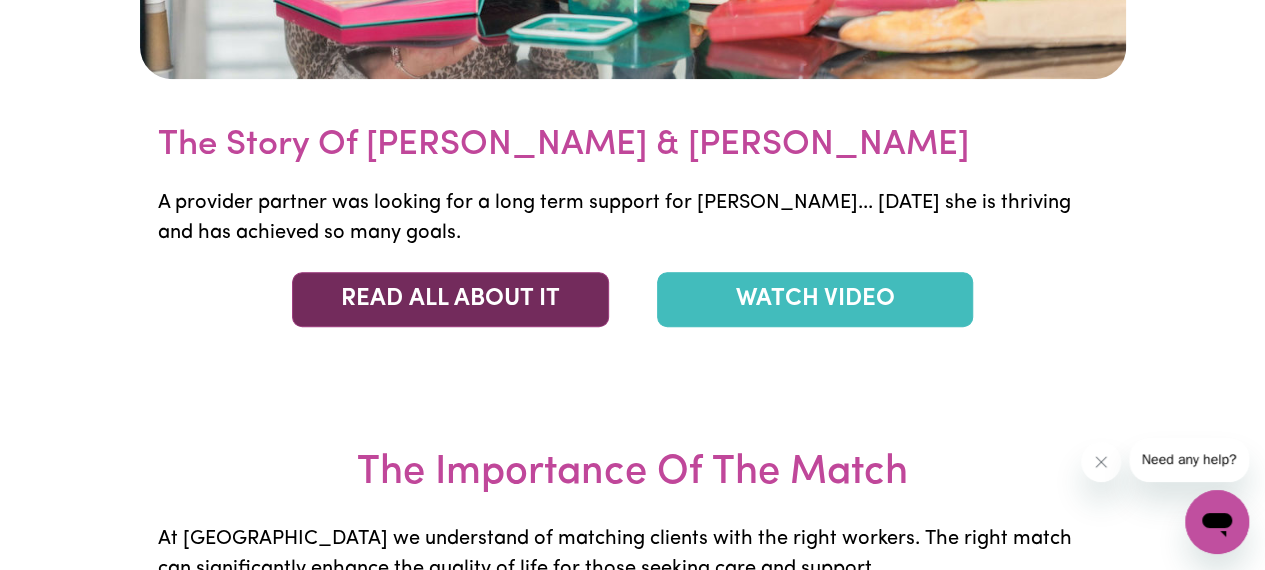 click on "READ ALL ABOUT IT" at bounding box center [450, 299] 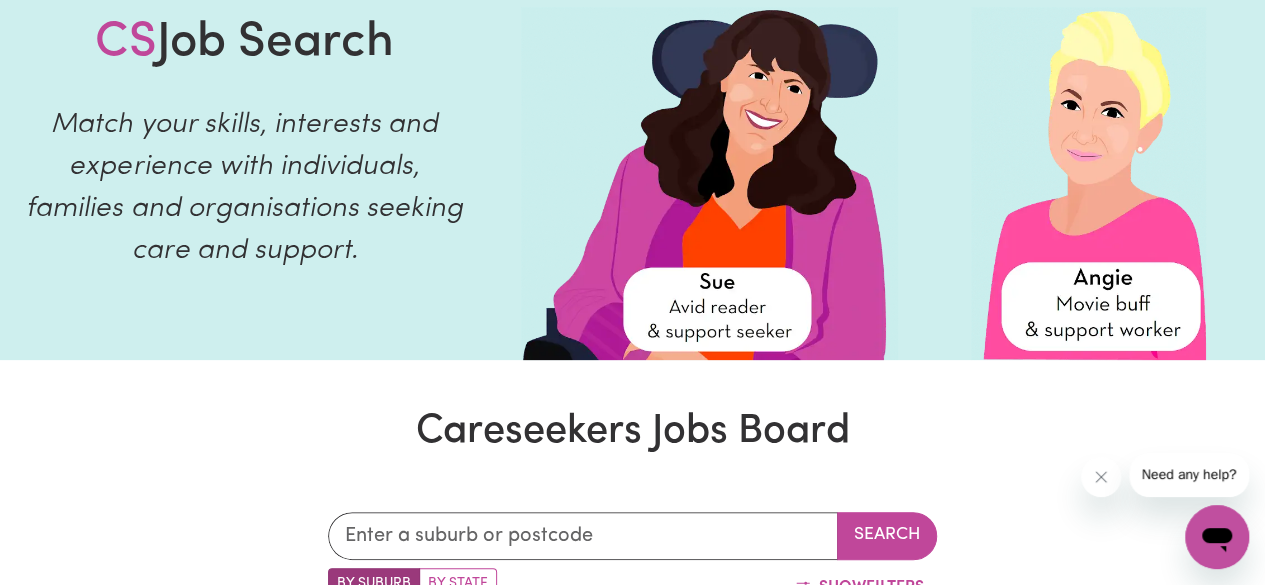 scroll, scrollTop: 0, scrollLeft: 0, axis: both 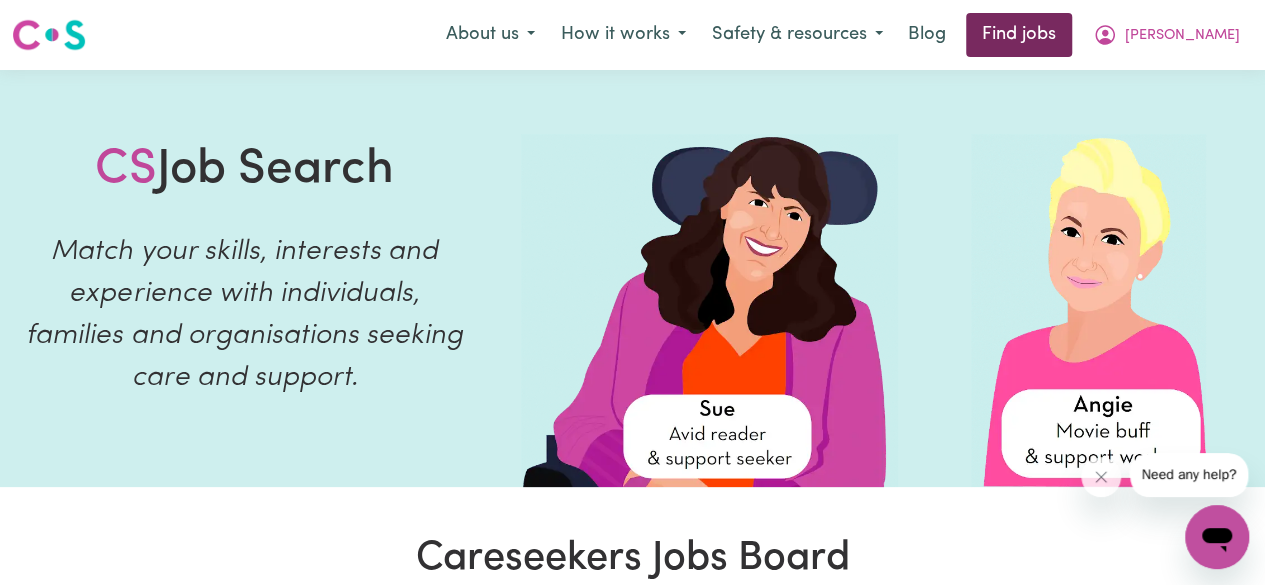 click on "Find jobs" at bounding box center [1019, 35] 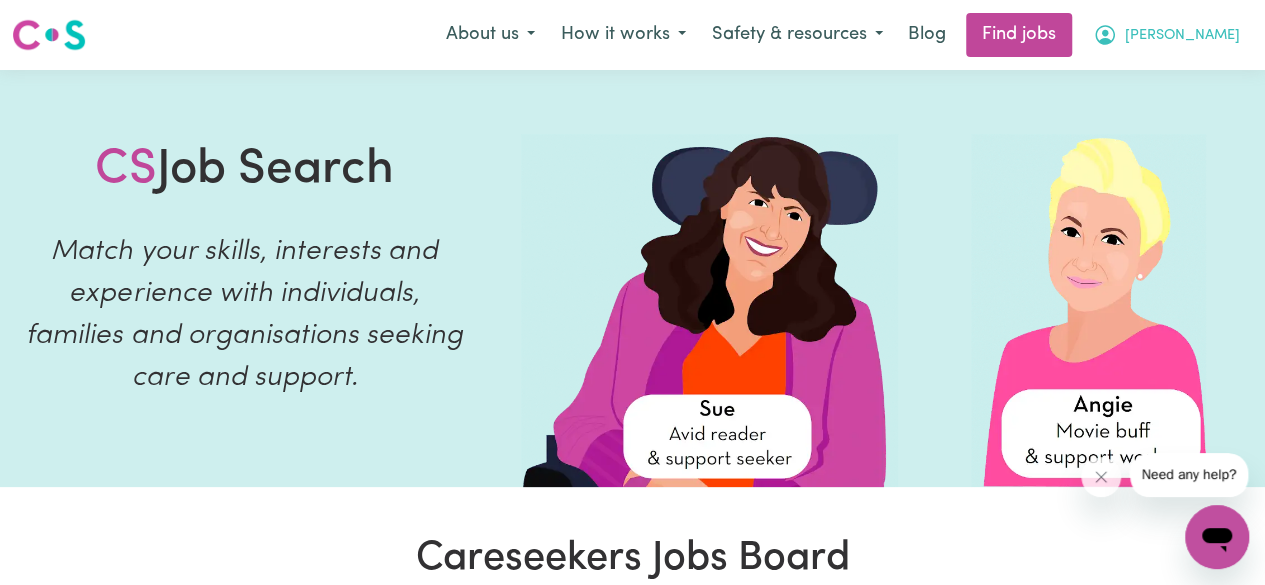 click on "[PERSON_NAME]" at bounding box center [1182, 36] 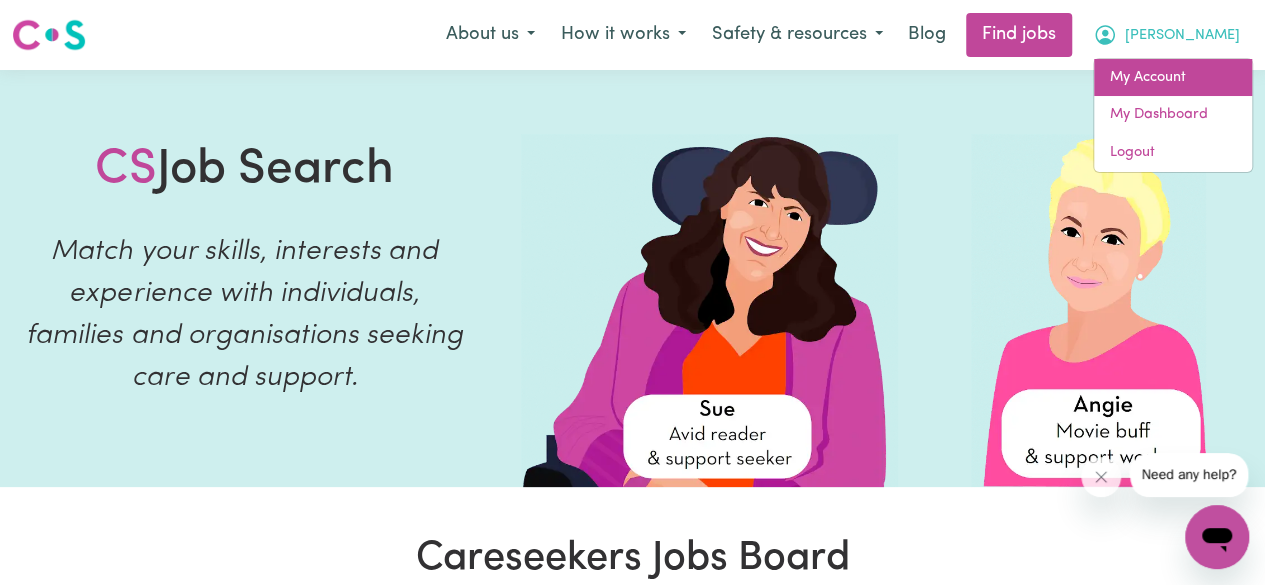 click on "My Account" at bounding box center [1173, 78] 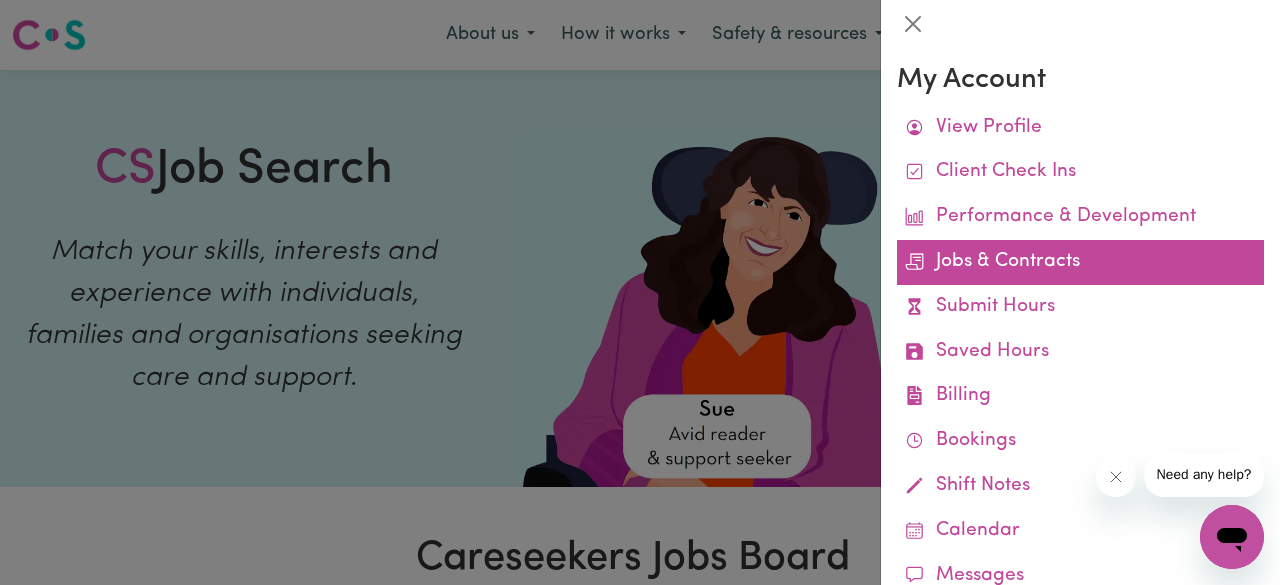 click on "Jobs & Contracts" at bounding box center [1080, 262] 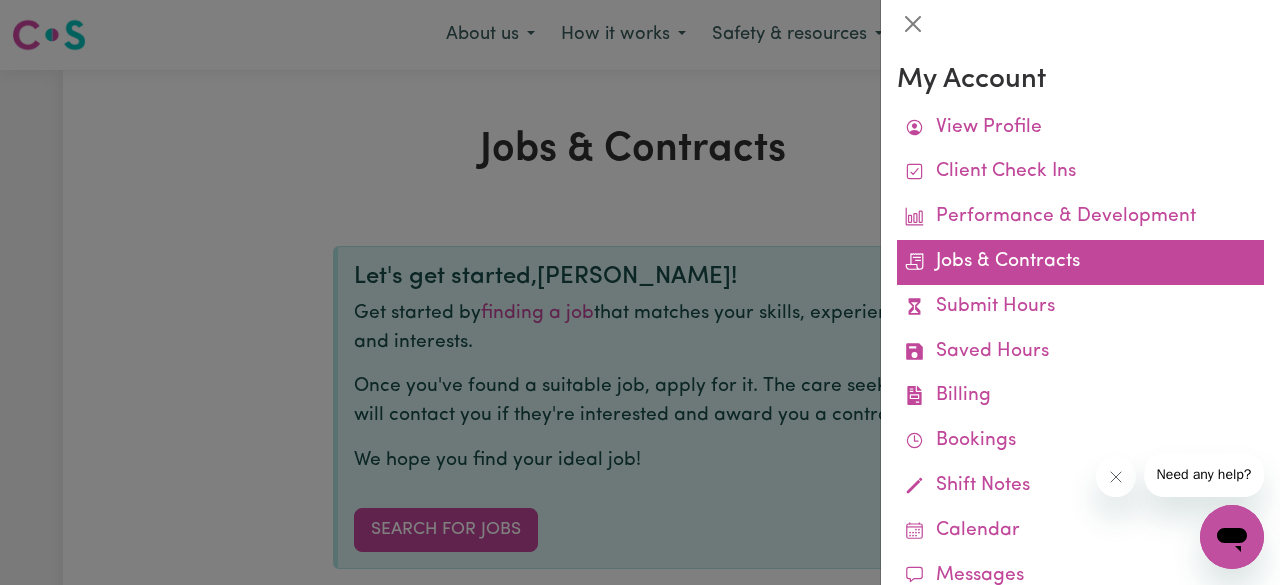 click on "Jobs & Contracts" at bounding box center [1080, 262] 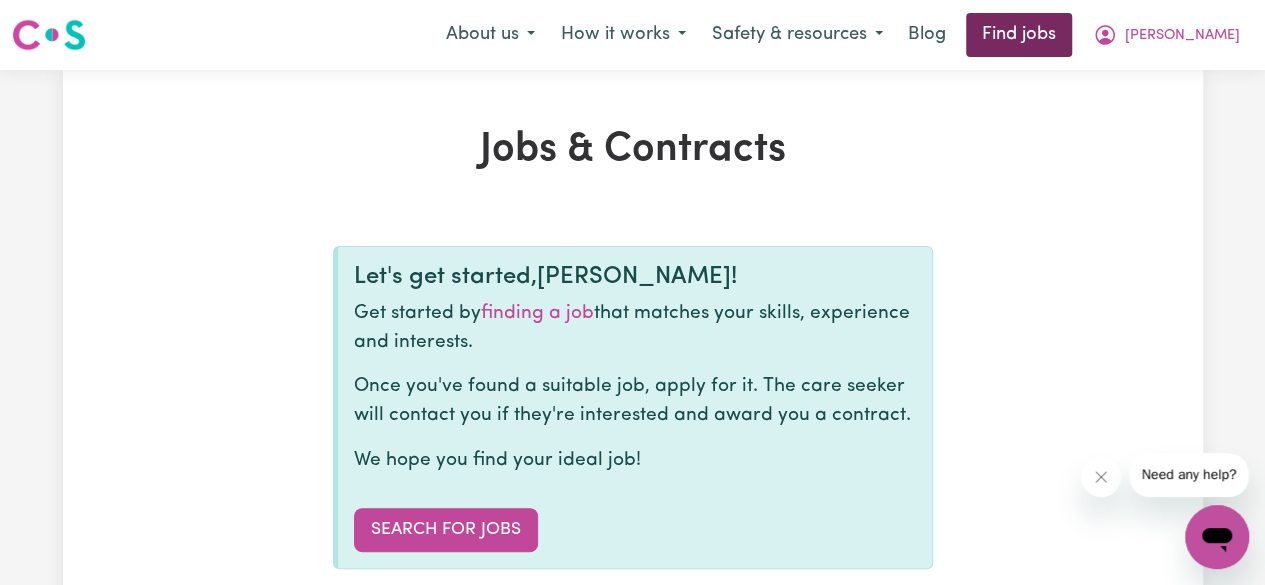 click on "Find jobs" at bounding box center (1019, 35) 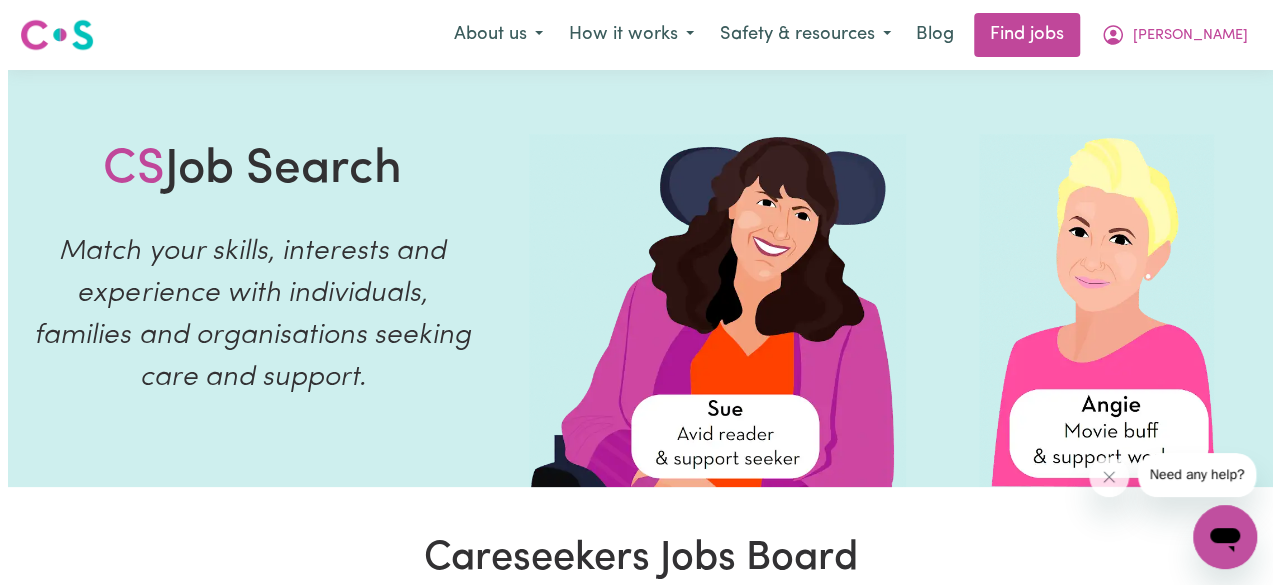 scroll, scrollTop: 1, scrollLeft: 0, axis: vertical 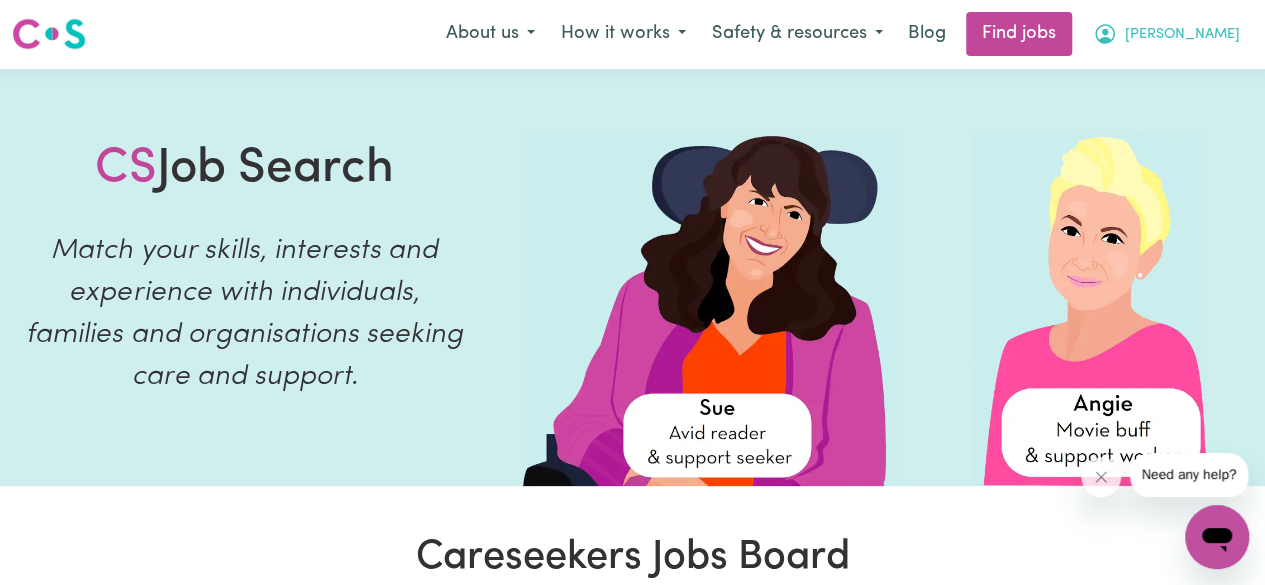 click on "[PERSON_NAME]" at bounding box center [1182, 35] 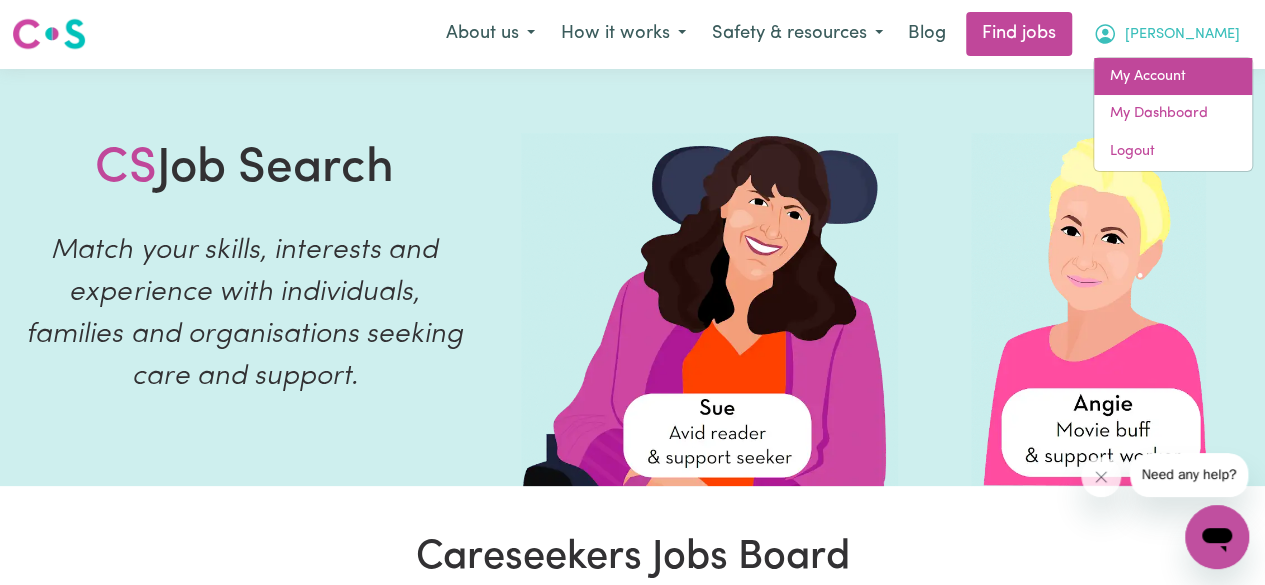 click on "My Account" at bounding box center [1173, 77] 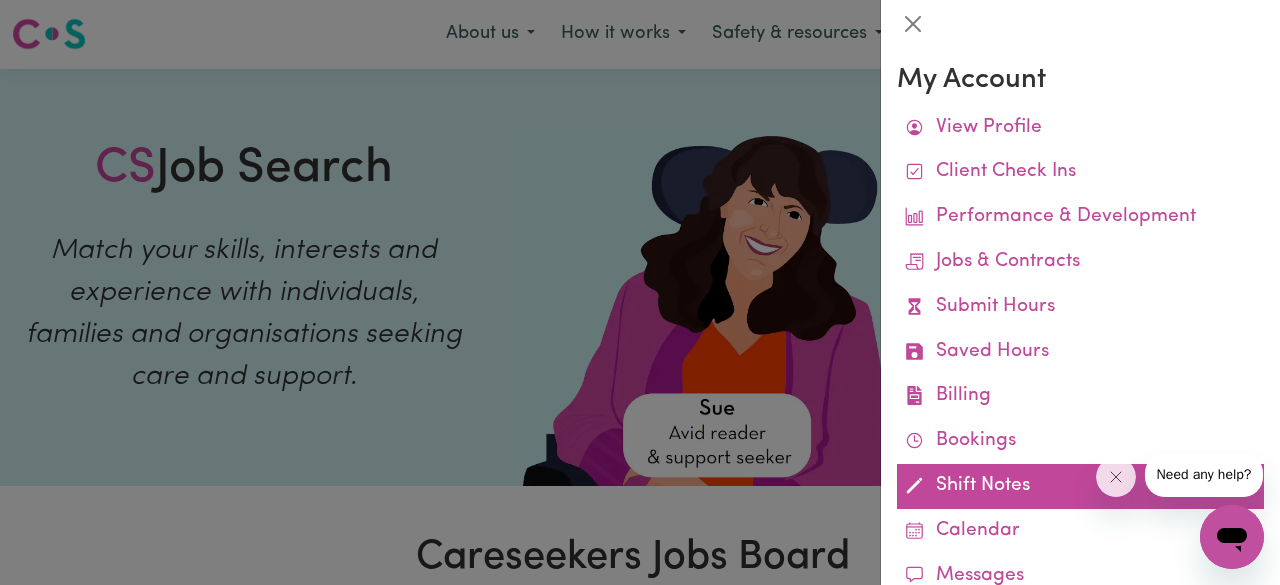 click on "Shift Notes" at bounding box center [1080, 486] 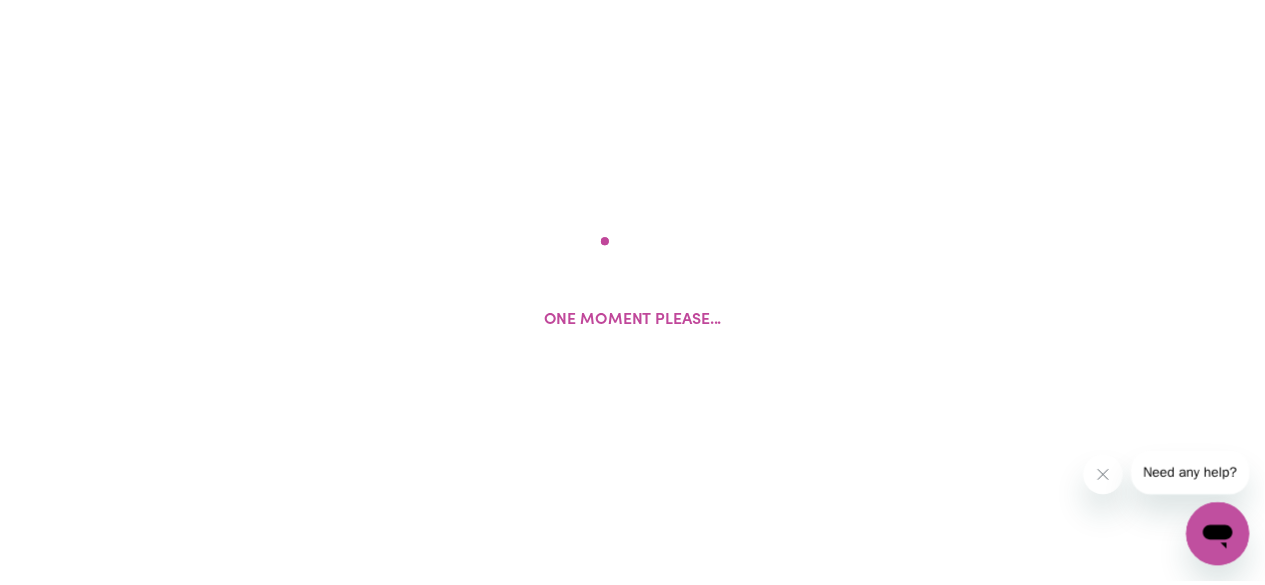 scroll, scrollTop: 0, scrollLeft: 0, axis: both 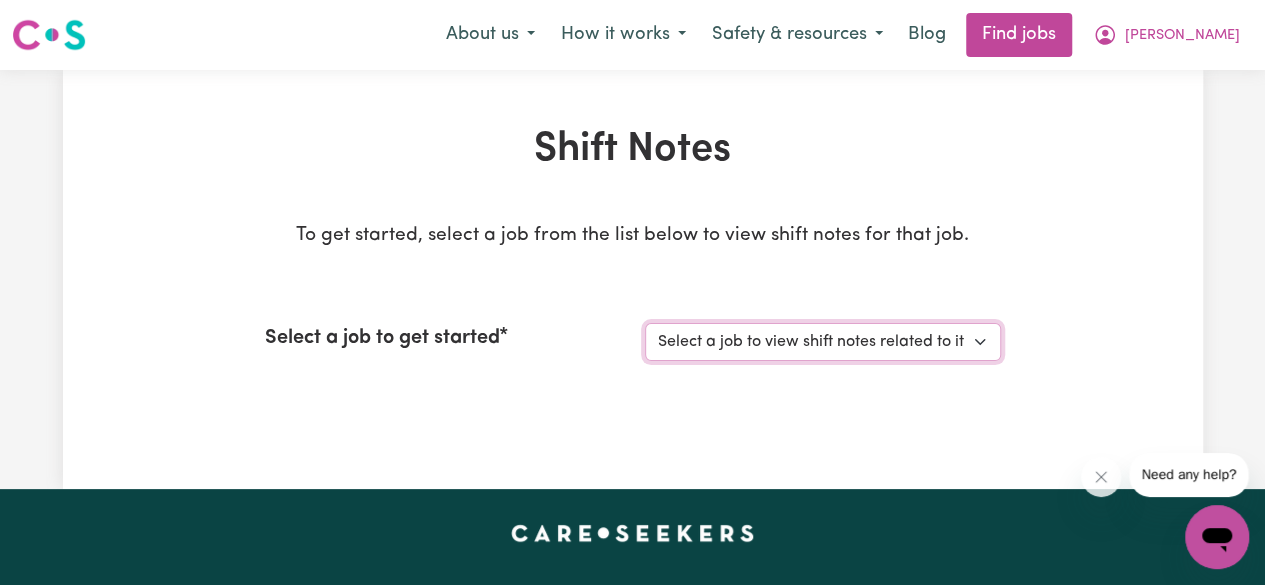 click on "Select a job to view shift notes related to it..." at bounding box center (823, 342) 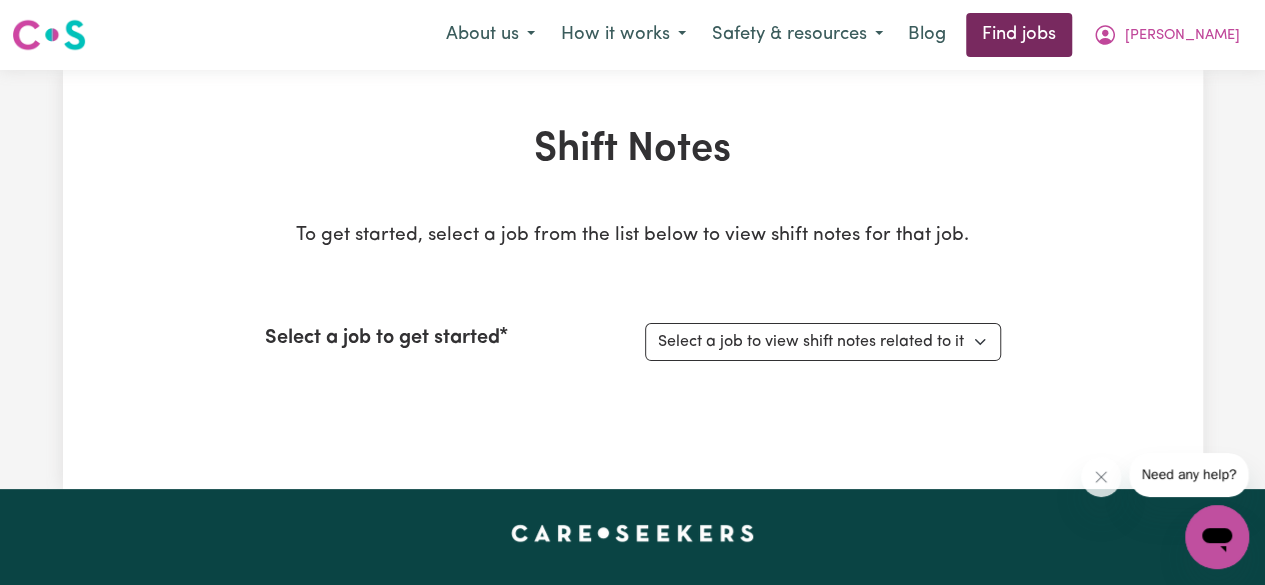 click on "Find jobs" at bounding box center (1019, 35) 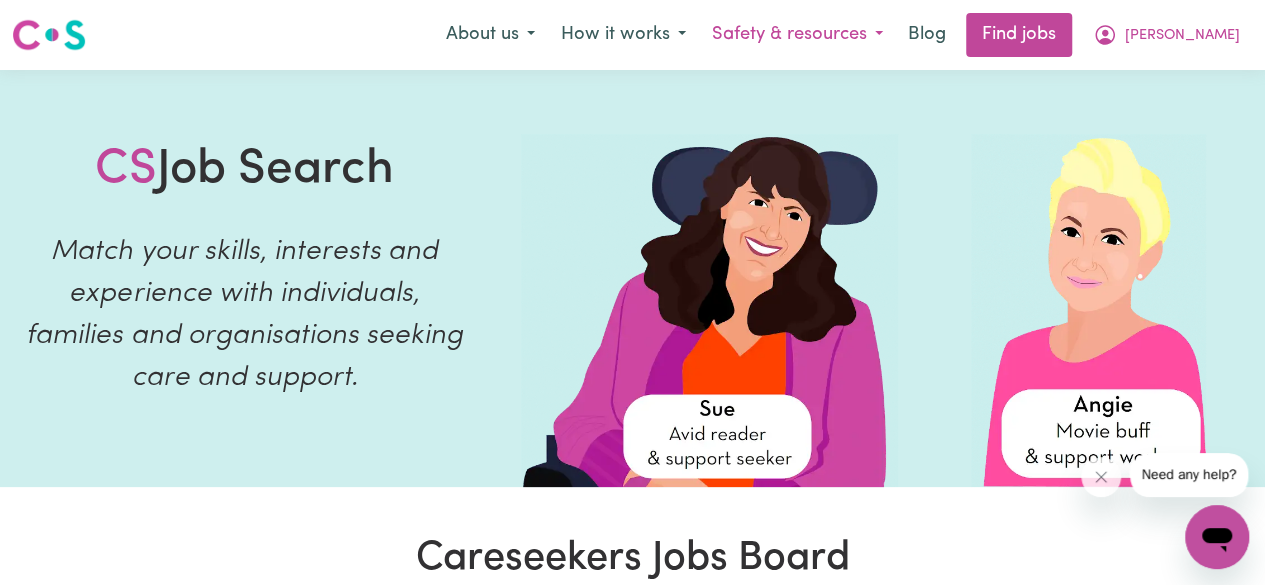 click on "Safety & resources" at bounding box center [797, 35] 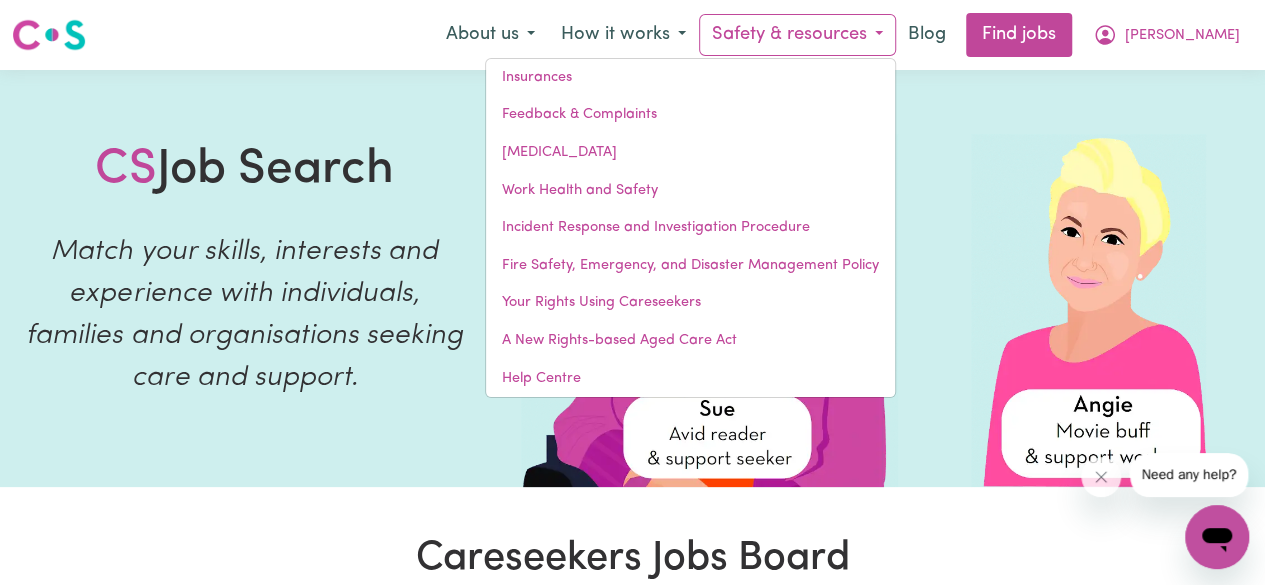 click on "Safety & resources" at bounding box center (797, 35) 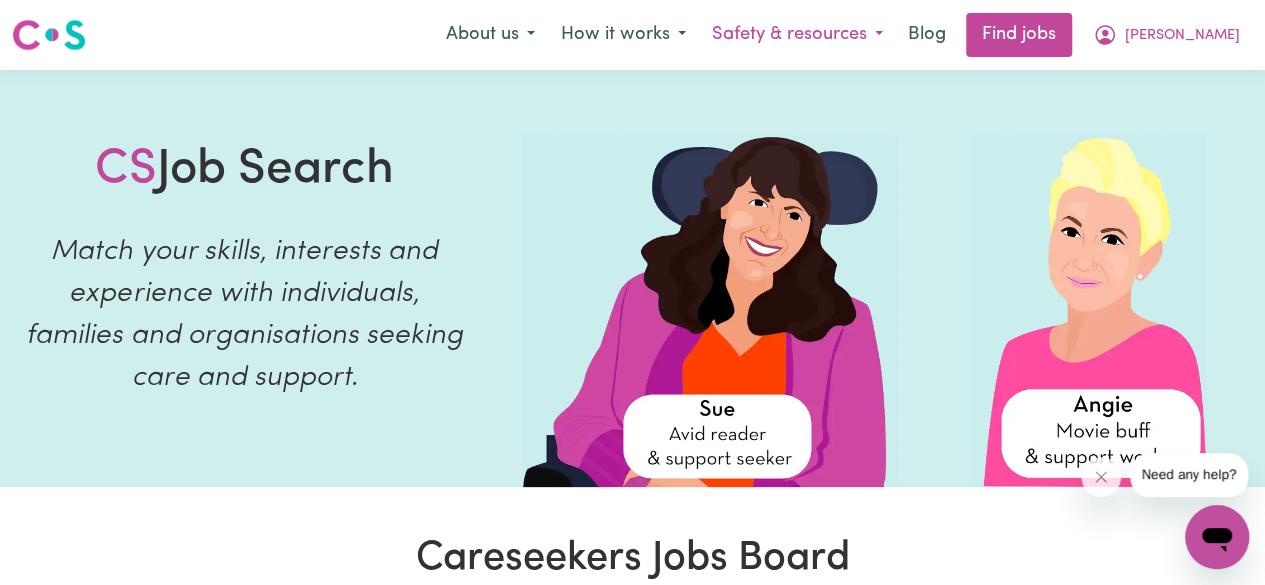 click on "Safety & resources" at bounding box center (797, 35) 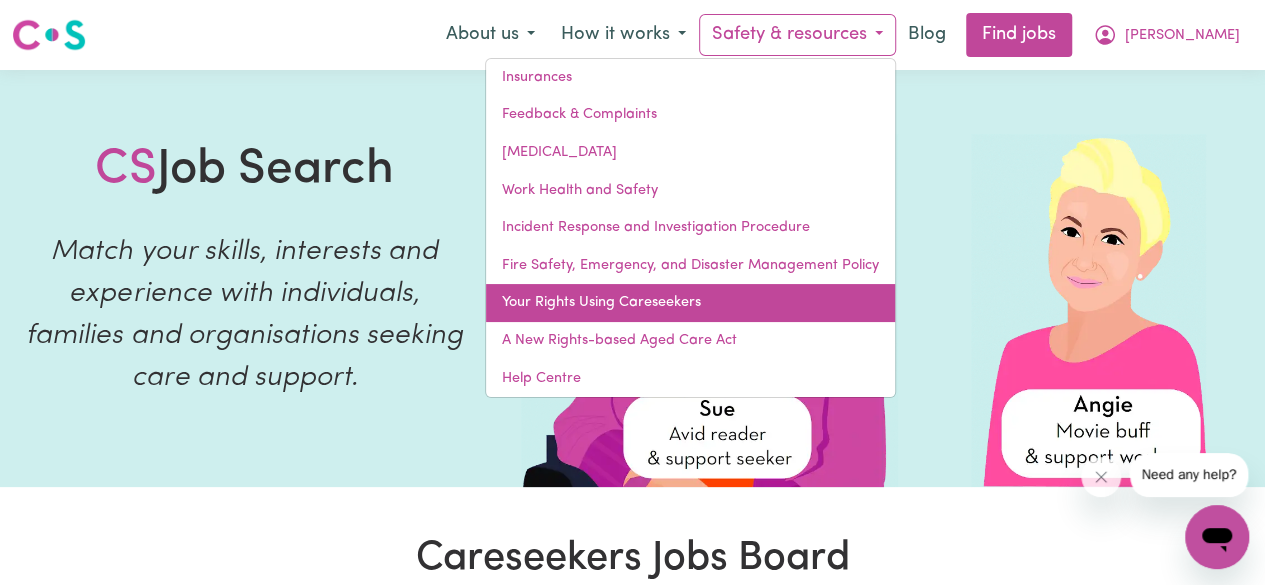 click on "Your Rights Using Careseekers" at bounding box center [690, 303] 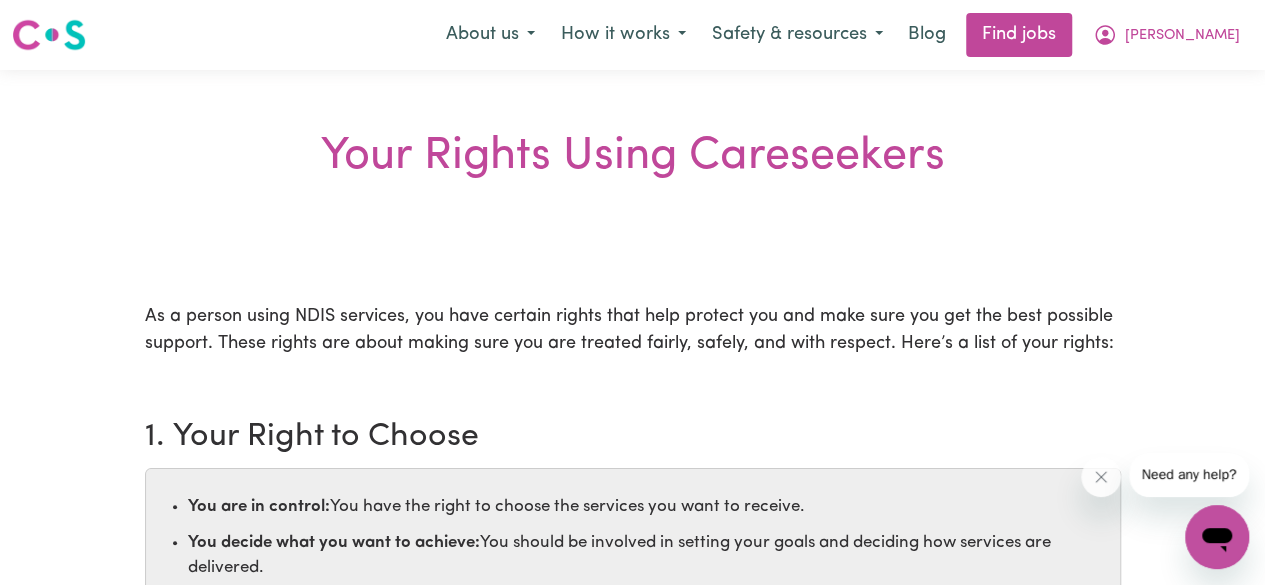 click on "Your Rights Using Careseekers As a person using NDIS services, you have certain rights that help protect you and make sure you get the best possible support. These rights are about making sure you are treated fairly, safely, and with respect. Here’s a list of your rights: 1. Your Right to Choose You are in control:  You have the right to choose the services you want to receive. You decide what you want to achieve:  You should be involved in setting your goals and deciding how services are delivered. You can change providers if you want:  If you are unhappy with Careseekers you can change to another provider. 2. Your Right to Be Treated with Respect You deserve respect:  Everyone should treat you with kindness, dignity, and respect. Your culture, religion, and personal choices should be respected. You should not be discriminated against:  No one should treat you unfairly because of your disability, gender, age, race, or any other reason. 3. Your Right to be Safe and Free from Exploitation Incident Reporting:" at bounding box center [633, 1531] 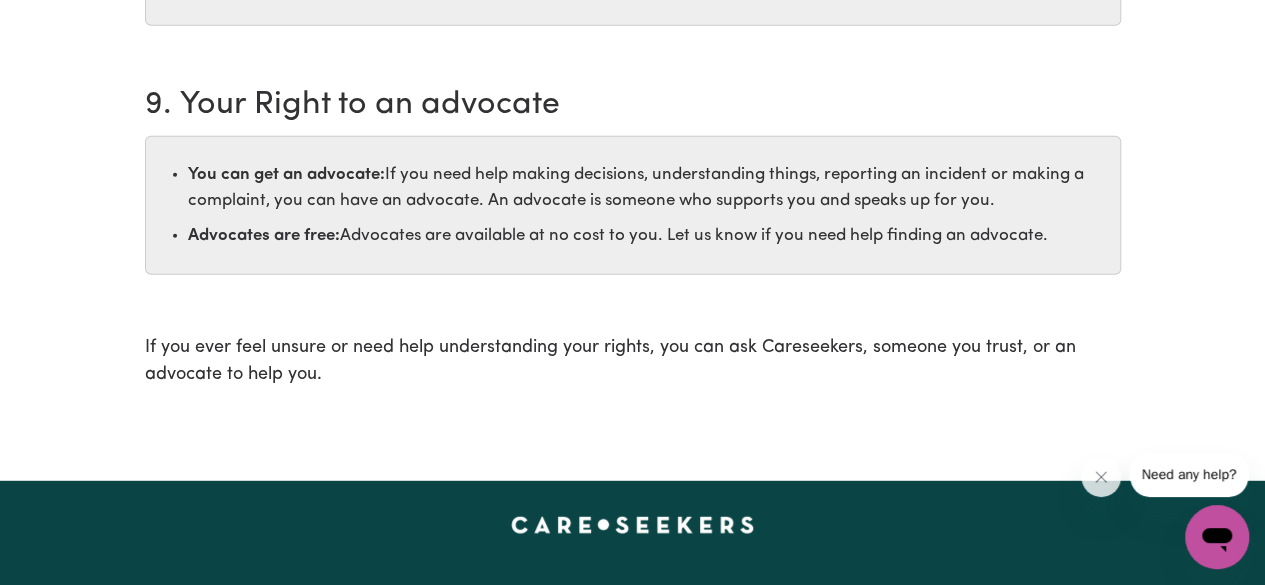 scroll, scrollTop: 2520, scrollLeft: 0, axis: vertical 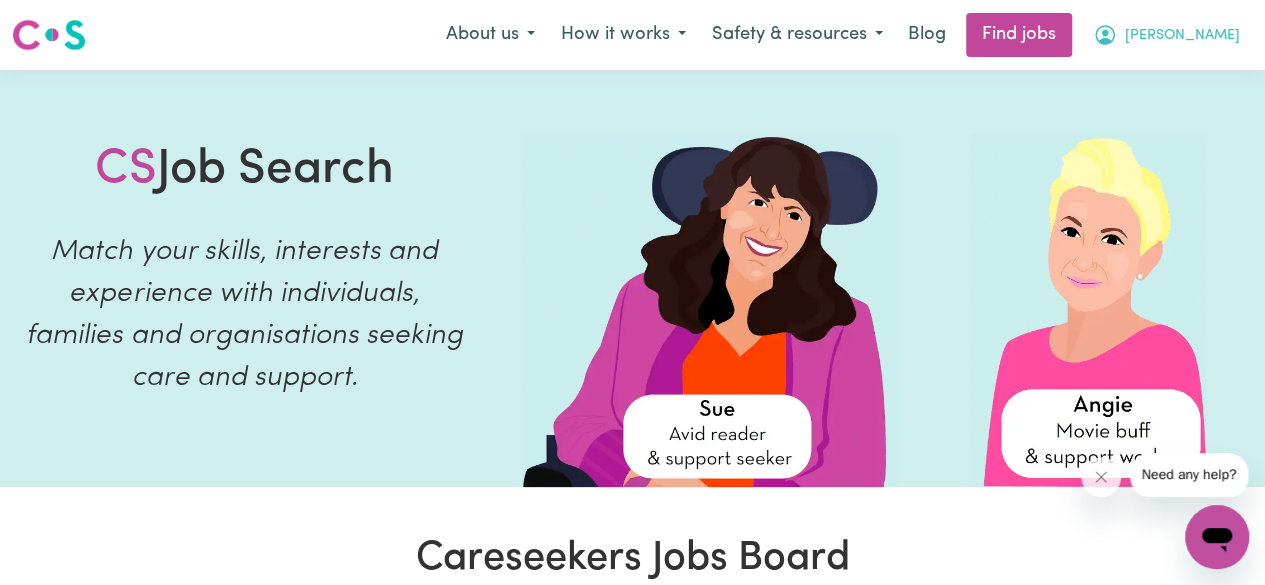 click on "[PERSON_NAME]" at bounding box center [1182, 36] 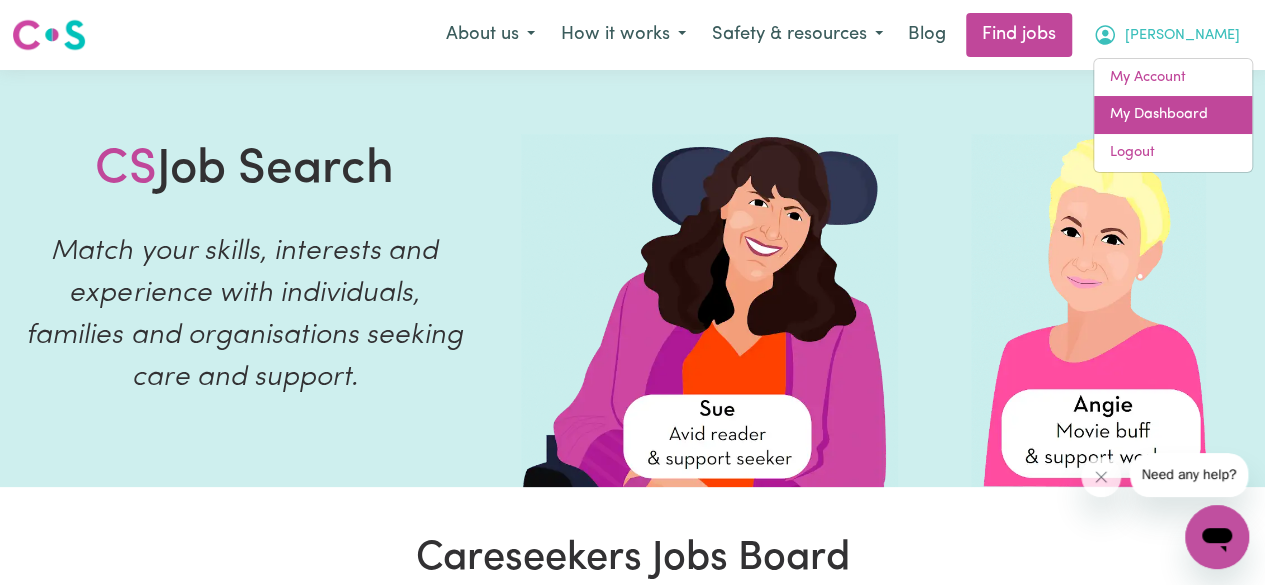 click on "My Dashboard" at bounding box center (1173, 115) 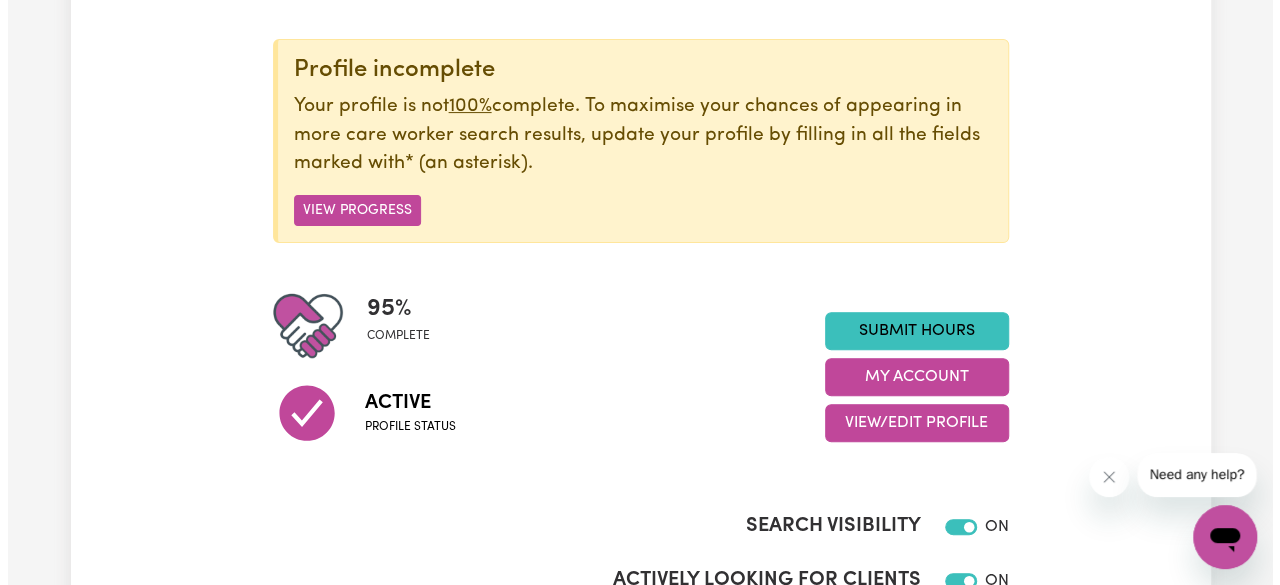 scroll, scrollTop: 189, scrollLeft: 0, axis: vertical 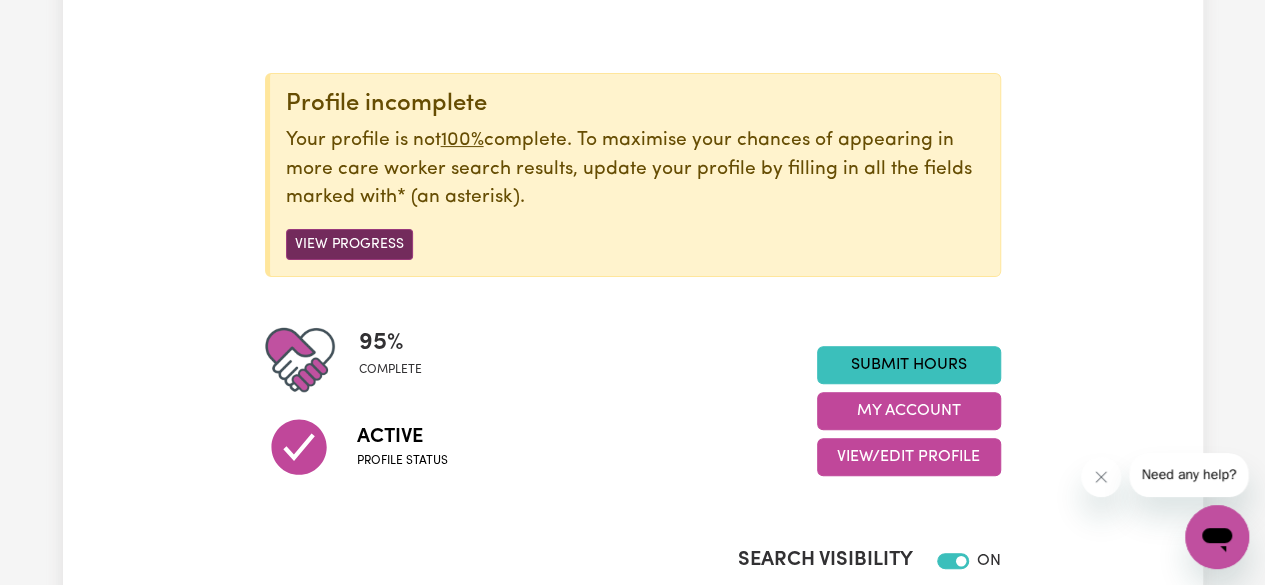 click on "View Progress" at bounding box center [349, 244] 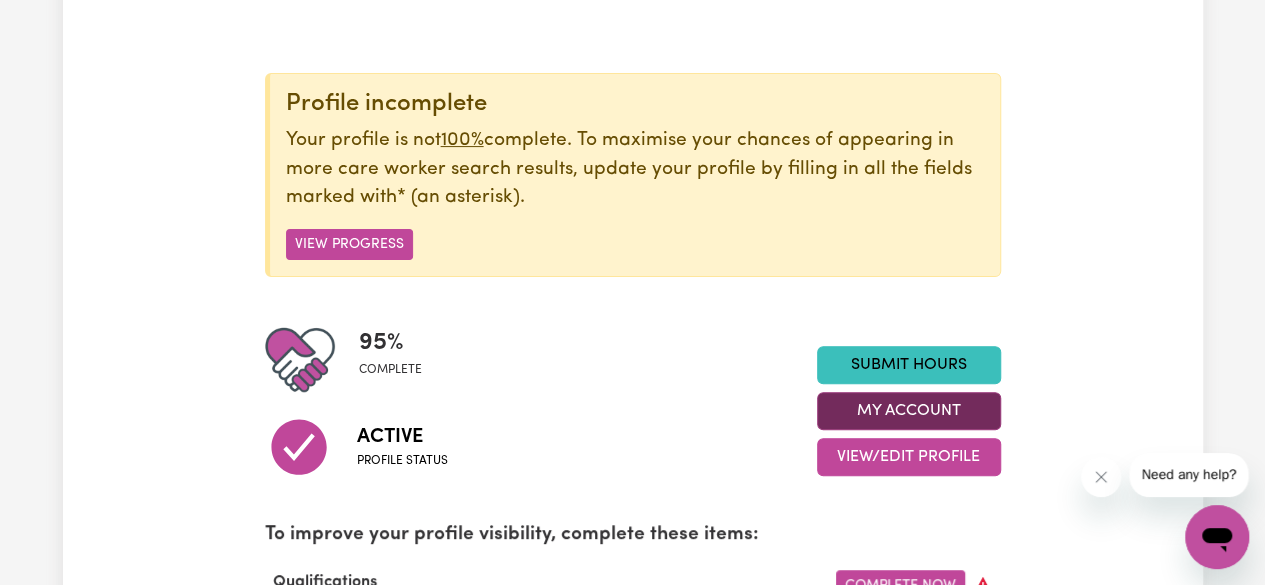 click on "My Account" at bounding box center (909, 411) 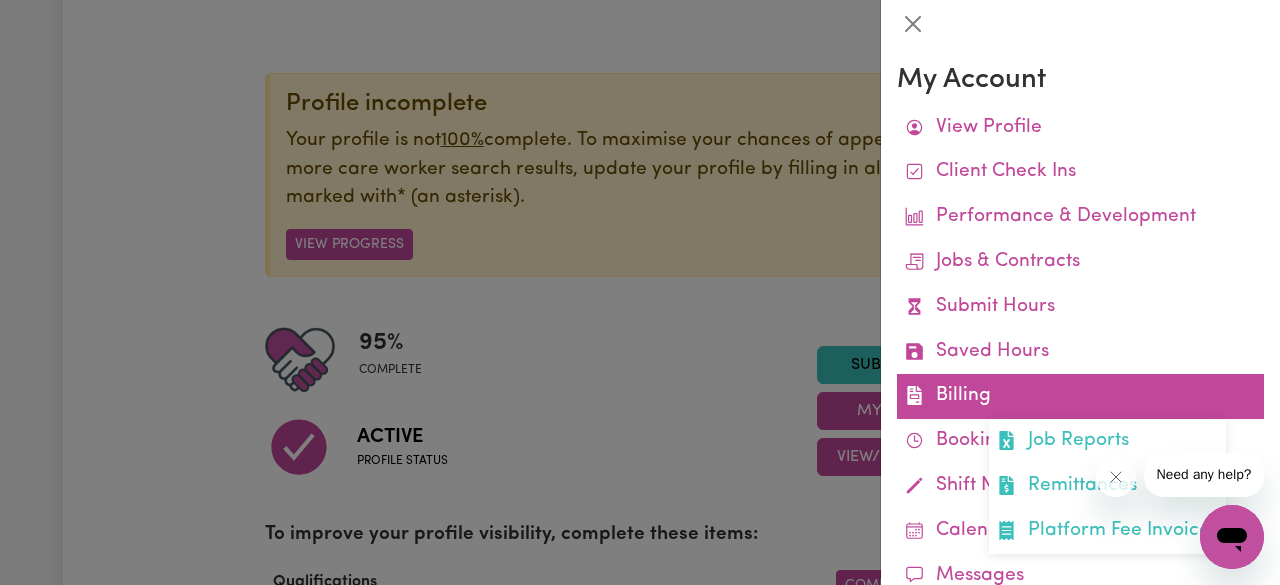 click on "Billing Job Reports Remittances Platform Fee Invoices" at bounding box center (1080, 396) 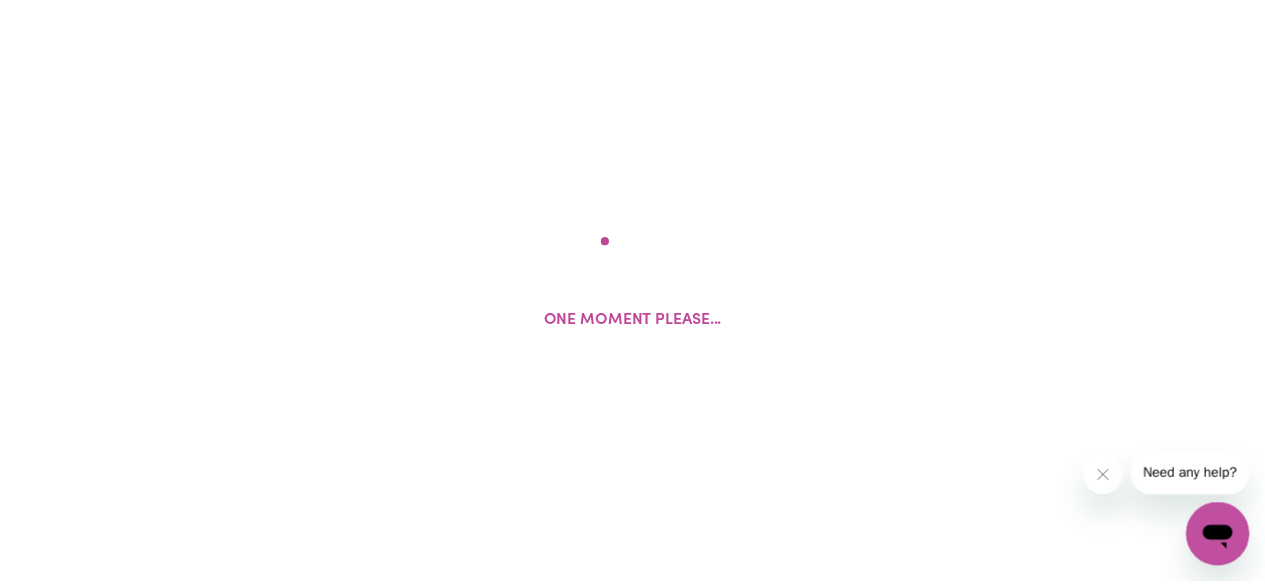 scroll, scrollTop: 0, scrollLeft: 0, axis: both 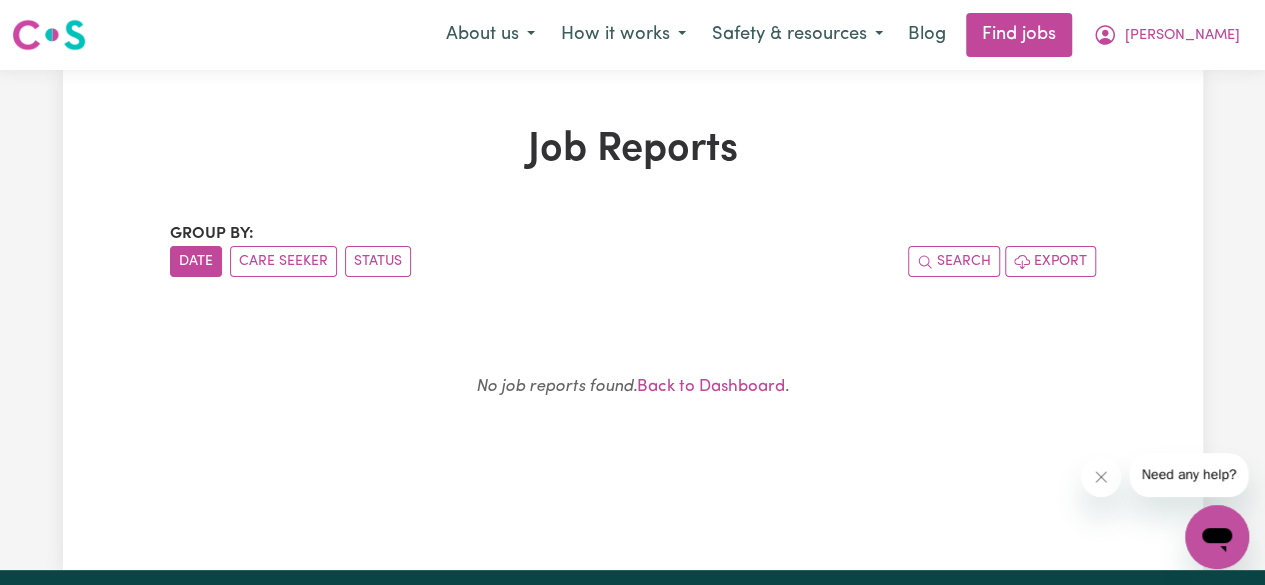 click on "Date" at bounding box center (196, 261) 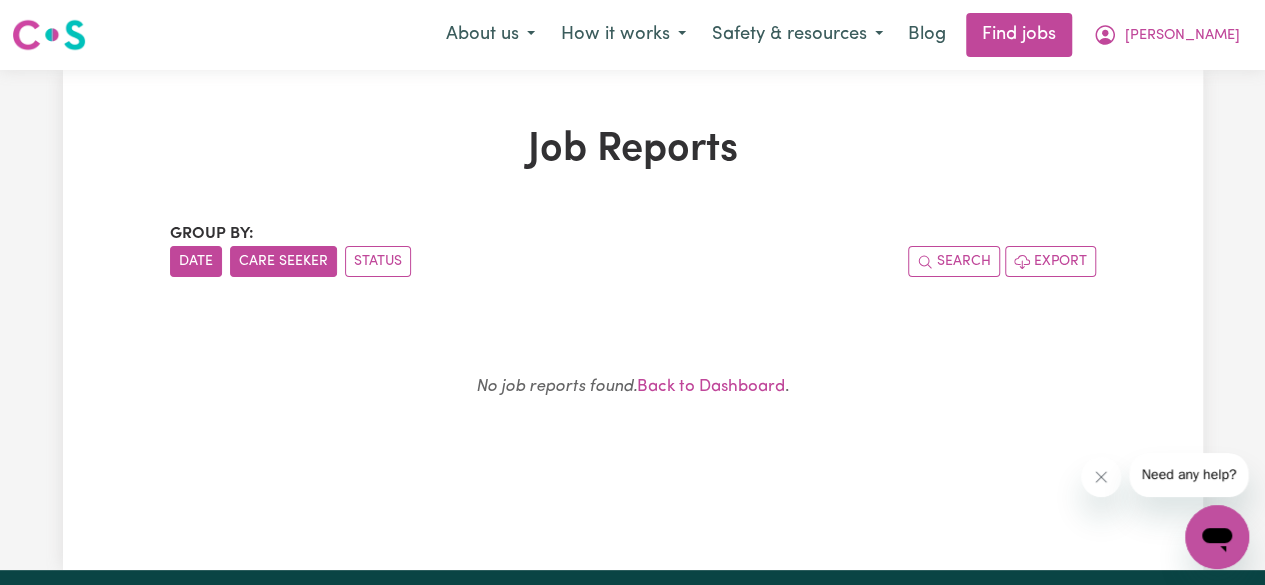 click on "Care Seeker" at bounding box center (283, 261) 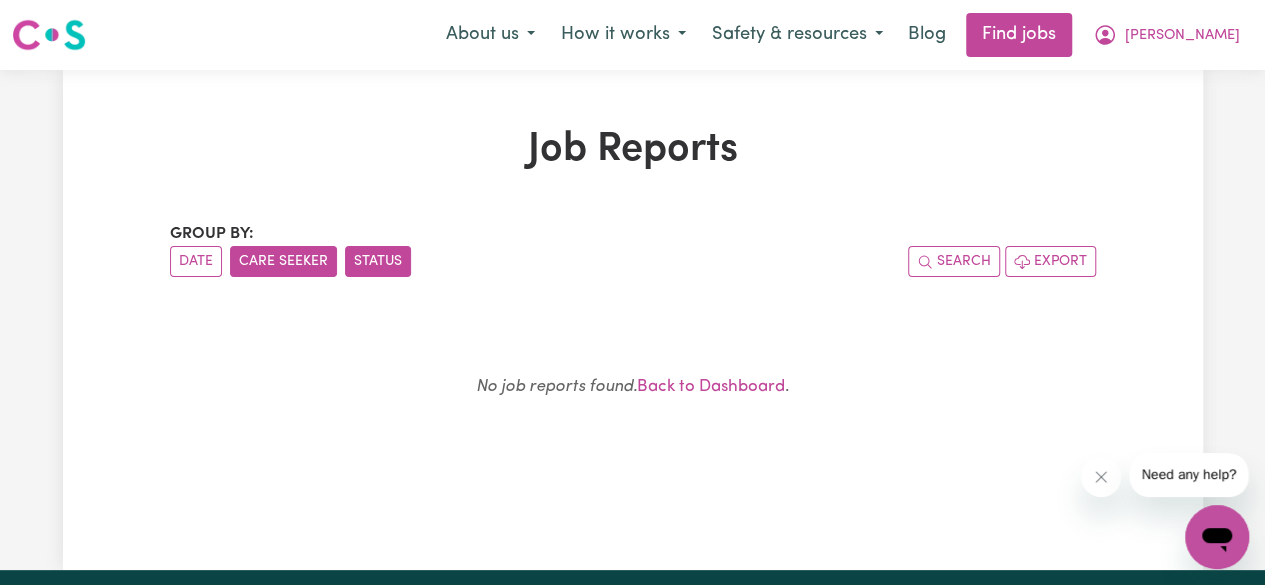 click on "Status" at bounding box center [378, 261] 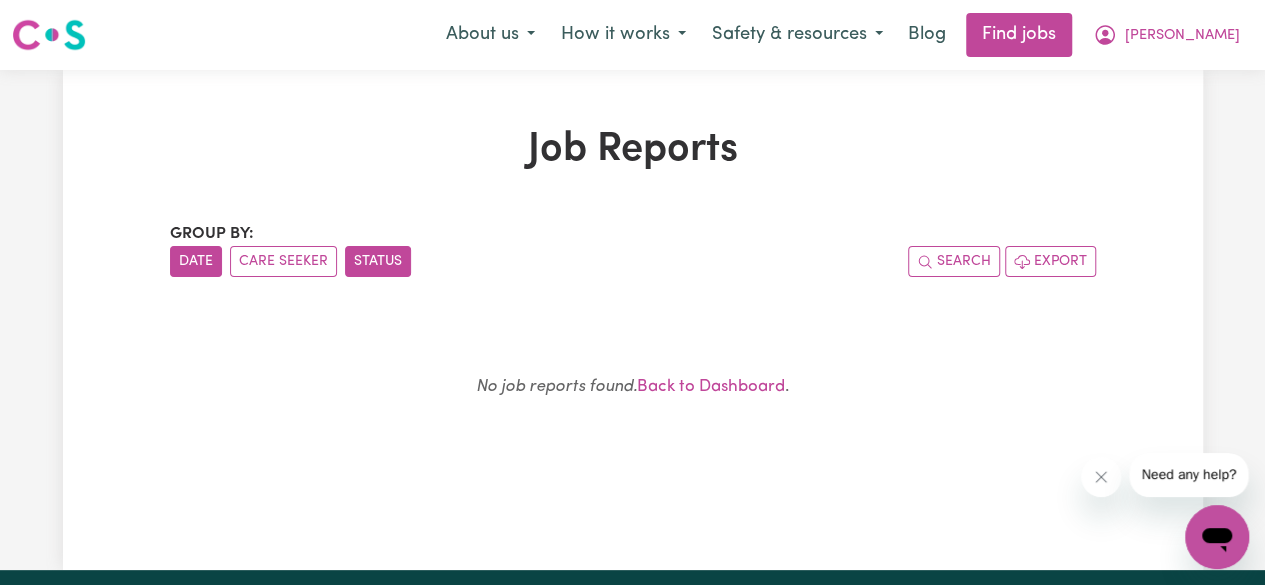 click on "Date" at bounding box center (196, 261) 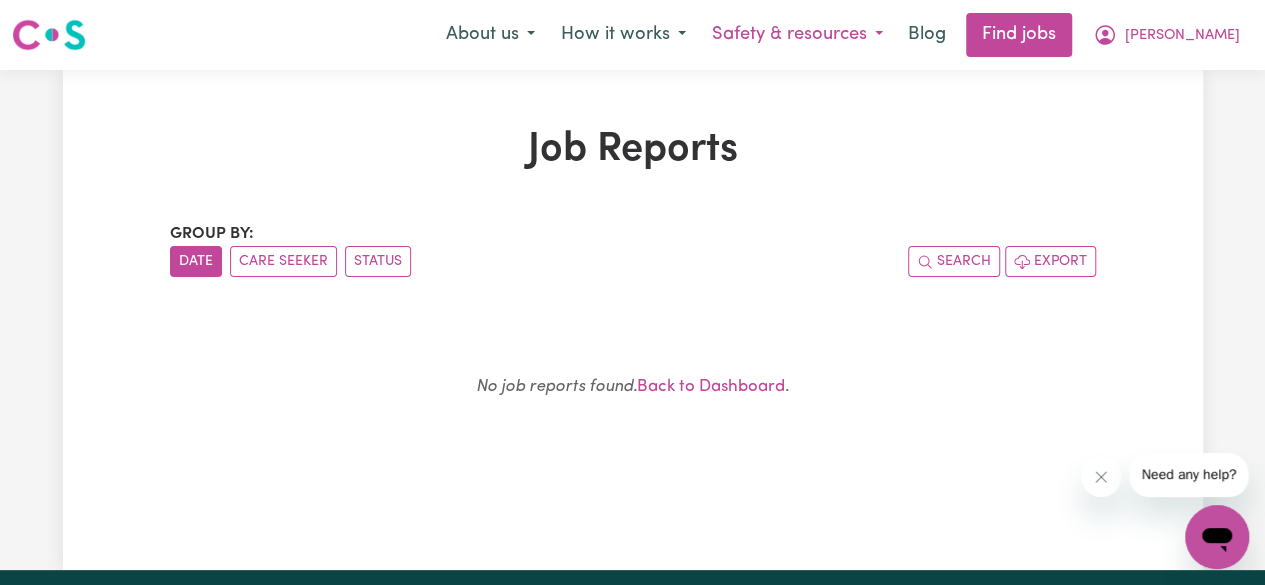 click on "Safety & resources" at bounding box center (797, 35) 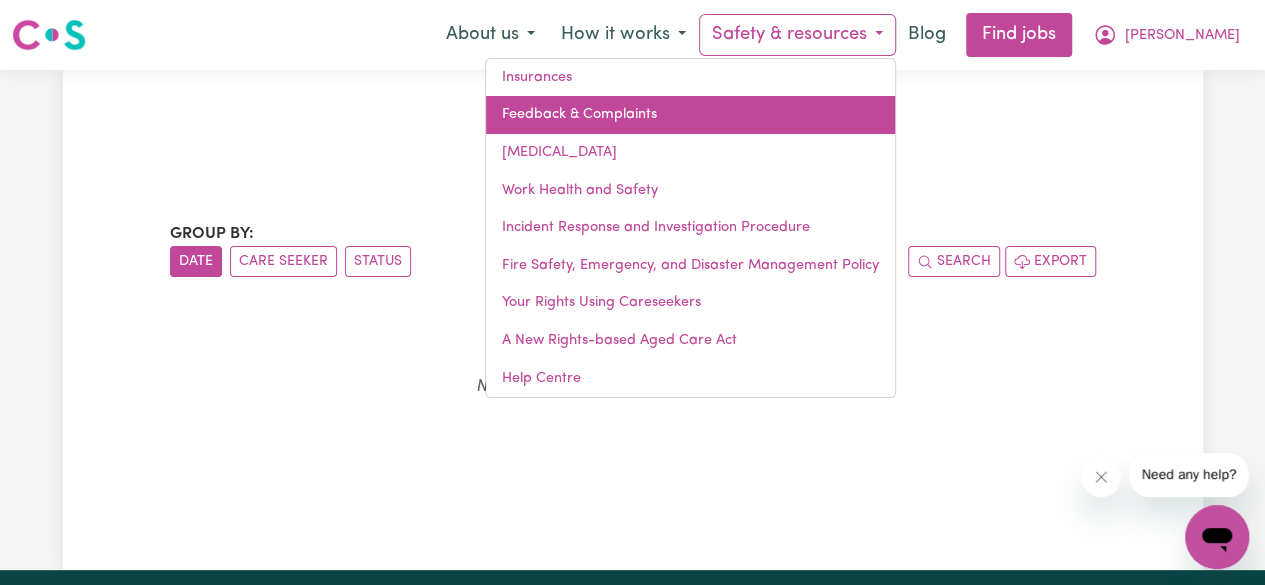 click on "Feedback & Complaints" at bounding box center [690, 115] 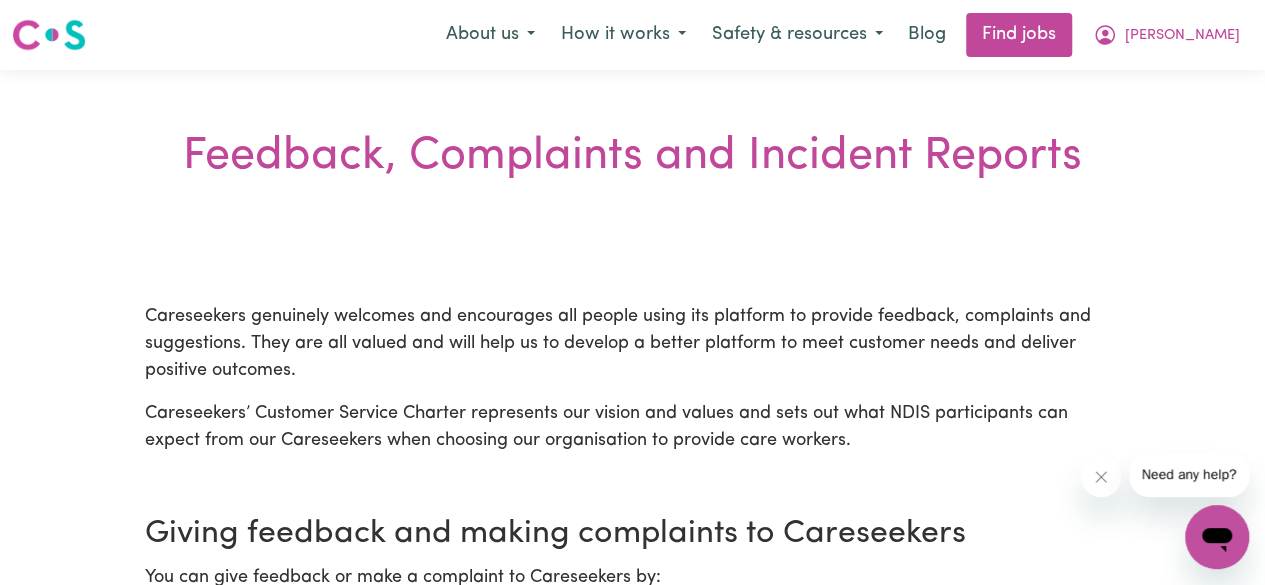 click on "Feedback, Complaints and Incident Reports Careseekers genuinely welcomes and encourages all people using its platform to provide feedback, complaints and suggestions. They are all valued and will help us to develop a better platform to meet customer needs and deliver positive outcomes. Careseekers’ Customer Service Charter represents our vision and values and sets out what NDIS participants can expect from our Careseekers when choosing our organisation to provide care workers. Giving feedback and making complaints to Careseekers You can give feedback or make a complaint to Careseekers by: Phoning  1300 765 465 National Relay Service  and ask for 1300 765 465 Completing our  online complaint form here Completing our  online feedback form here Completing our  incident report form here All complaints will be investigated by the team and appropriate action taken in accordance with our Complaints policy which is  available here. External complaint process NDIS Participants Phoning:  1800 035 544 Aged Care" at bounding box center [632, 1185] 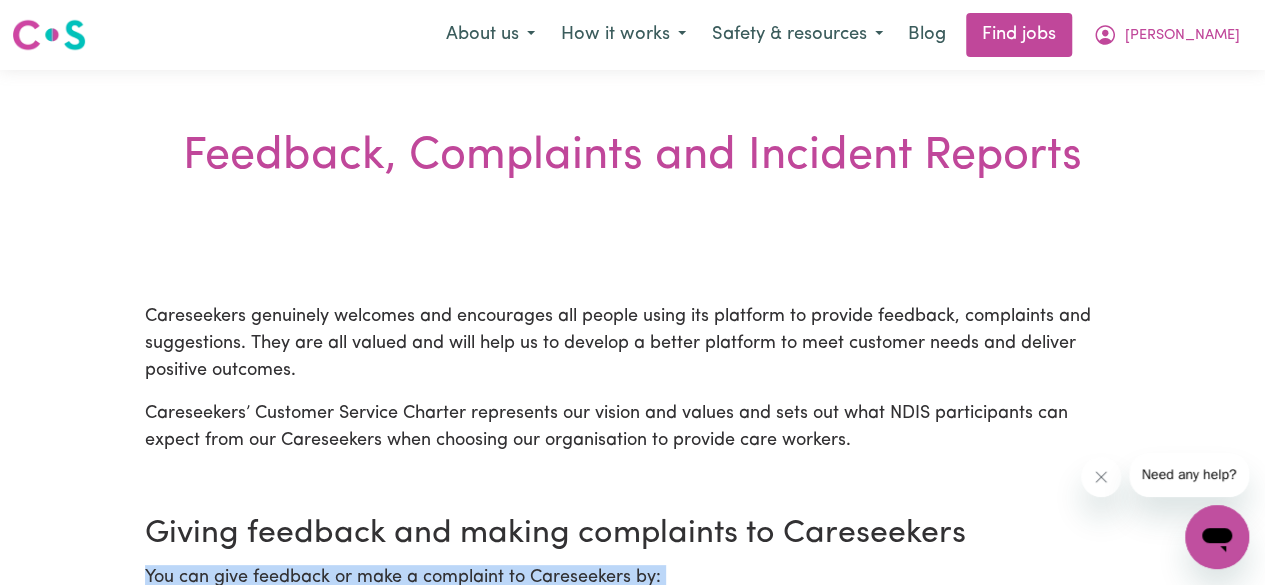 click on "Feedback, Complaints and Incident Reports Careseekers genuinely welcomes and encourages all people using its platform to provide feedback, complaints and suggestions. They are all valued and will help us to develop a better platform to meet customer needs and deliver positive outcomes. Careseekers’ Customer Service Charter represents our vision and values and sets out what NDIS participants can expect from our Careseekers when choosing our organisation to provide care workers. Giving feedback and making complaints to Careseekers You can give feedback or make a complaint to Careseekers by: Phoning  1300 765 465 National Relay Service  and ask for 1300 765 465 Completing our  online complaint form here Completing our  online feedback form here Completing our  incident report form here All complaints will be investigated by the team and appropriate action taken in accordance with our Complaints policy which is  available here. External complaint process NDIS Participants Phoning:  1800 035 544 Aged Care" at bounding box center [632, 1185] 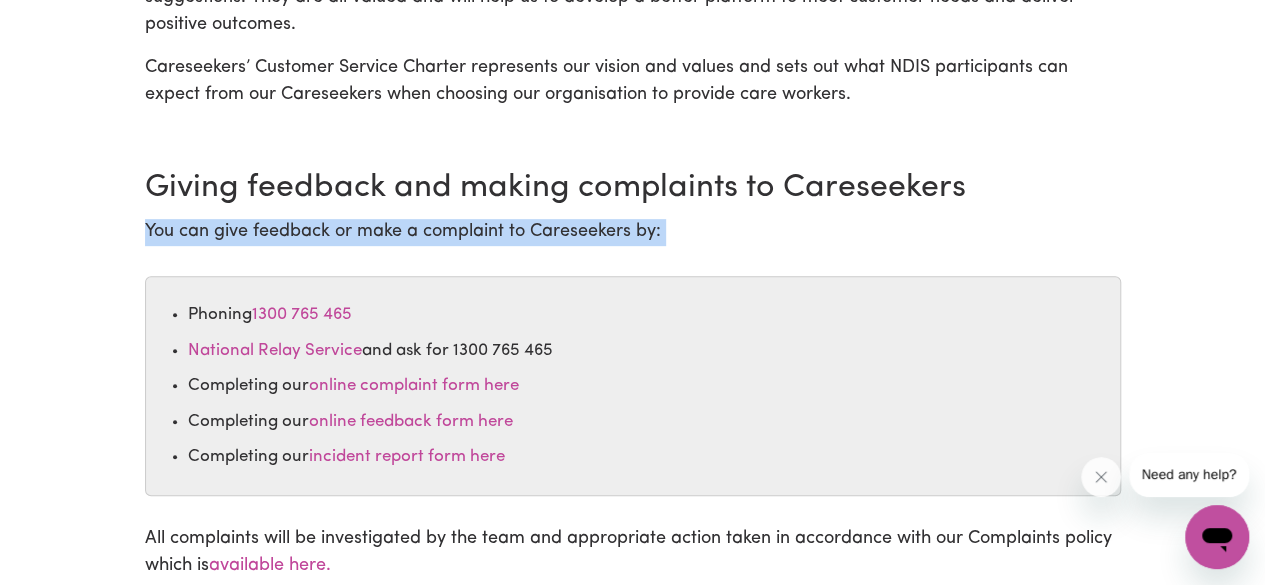 scroll, scrollTop: 386, scrollLeft: 0, axis: vertical 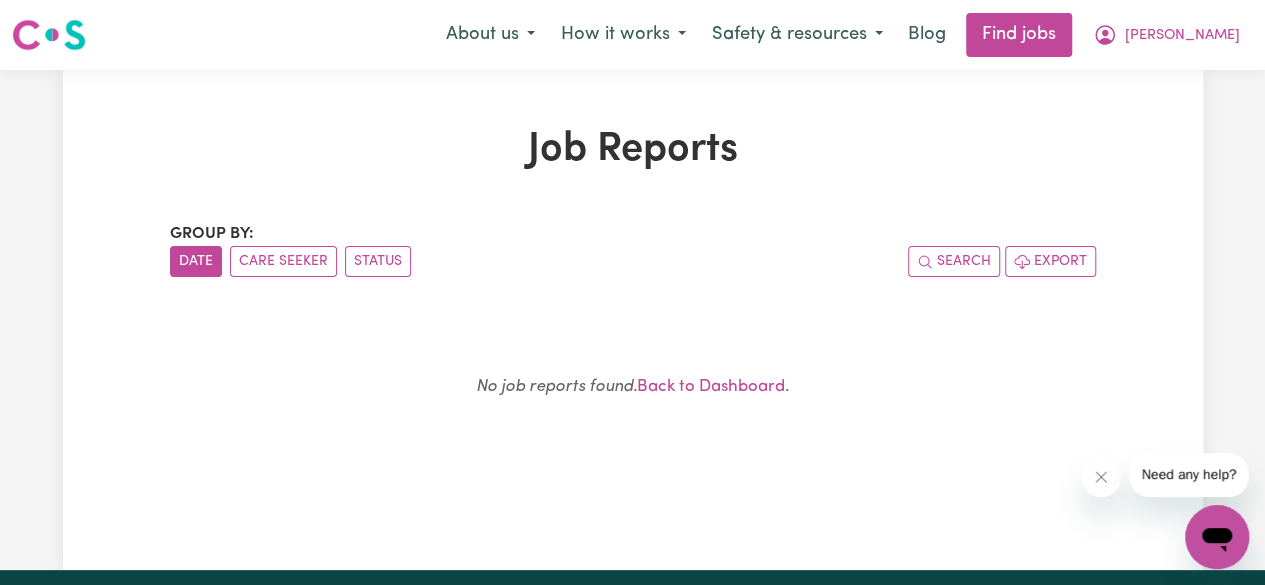 click on "Date" at bounding box center [196, 261] 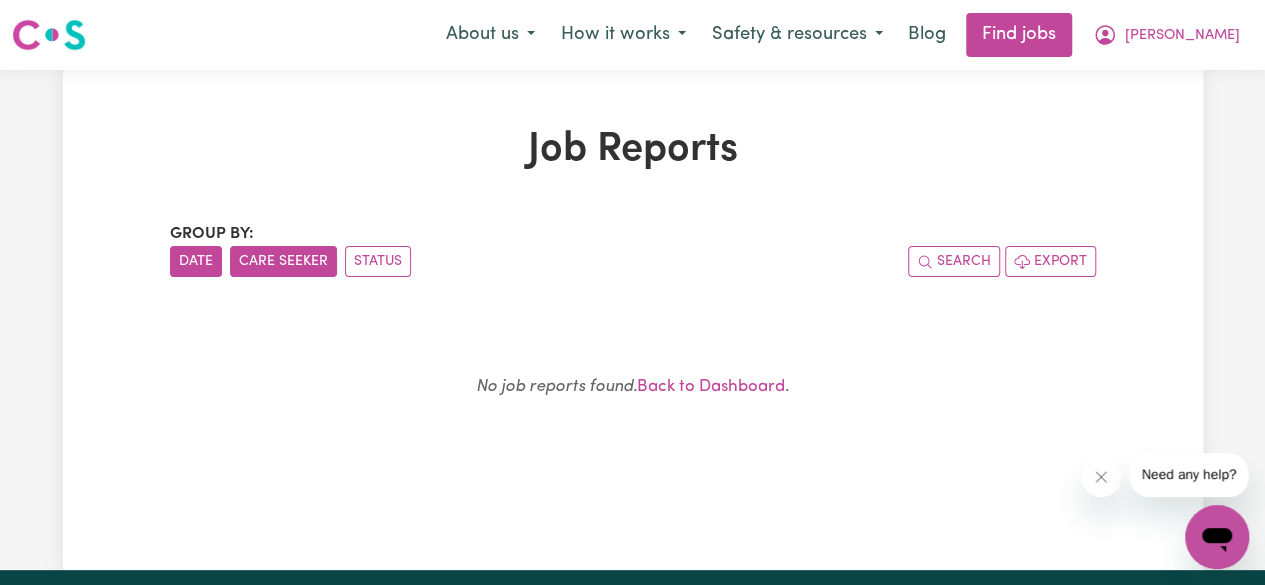 click on "Care Seeker" at bounding box center (283, 261) 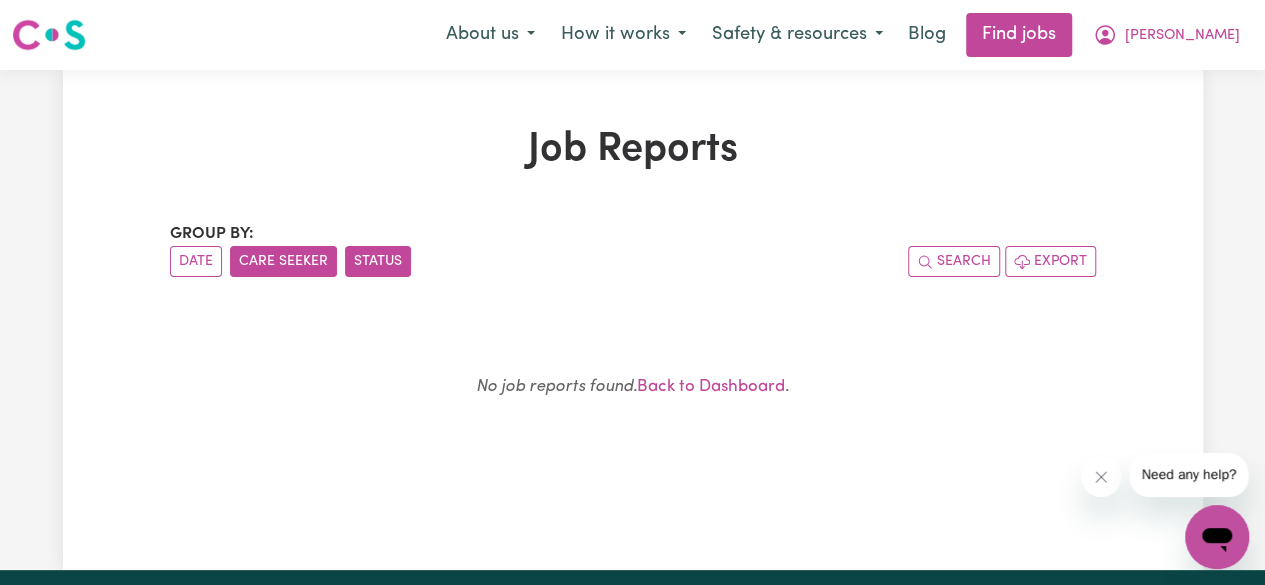 click on "Status" at bounding box center [378, 261] 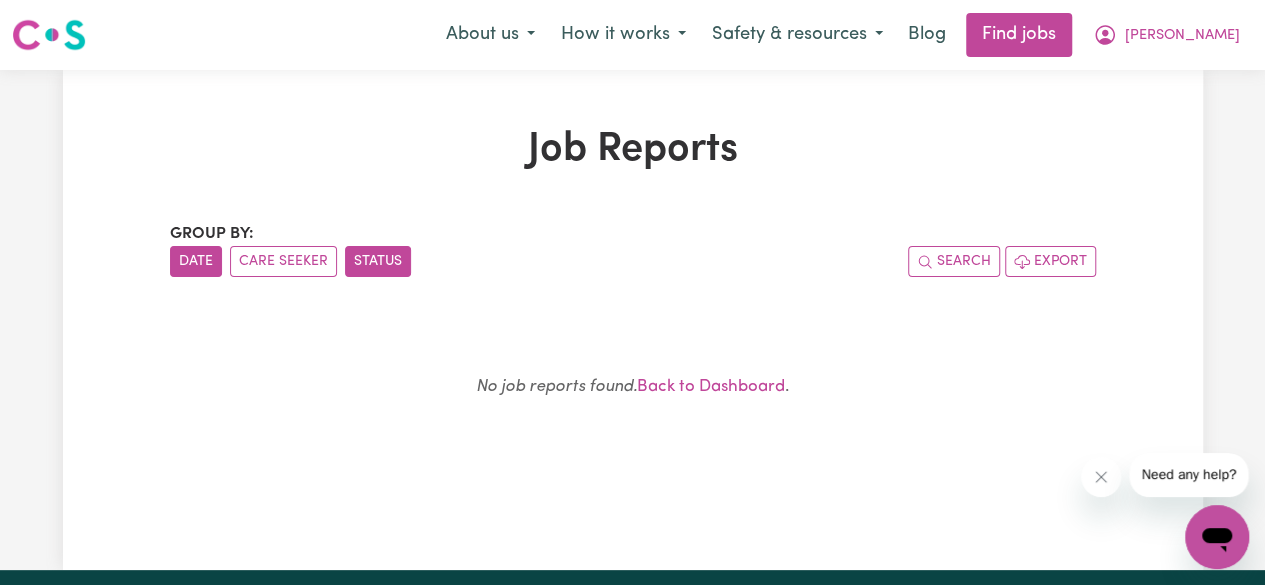 click on "Date" at bounding box center [196, 261] 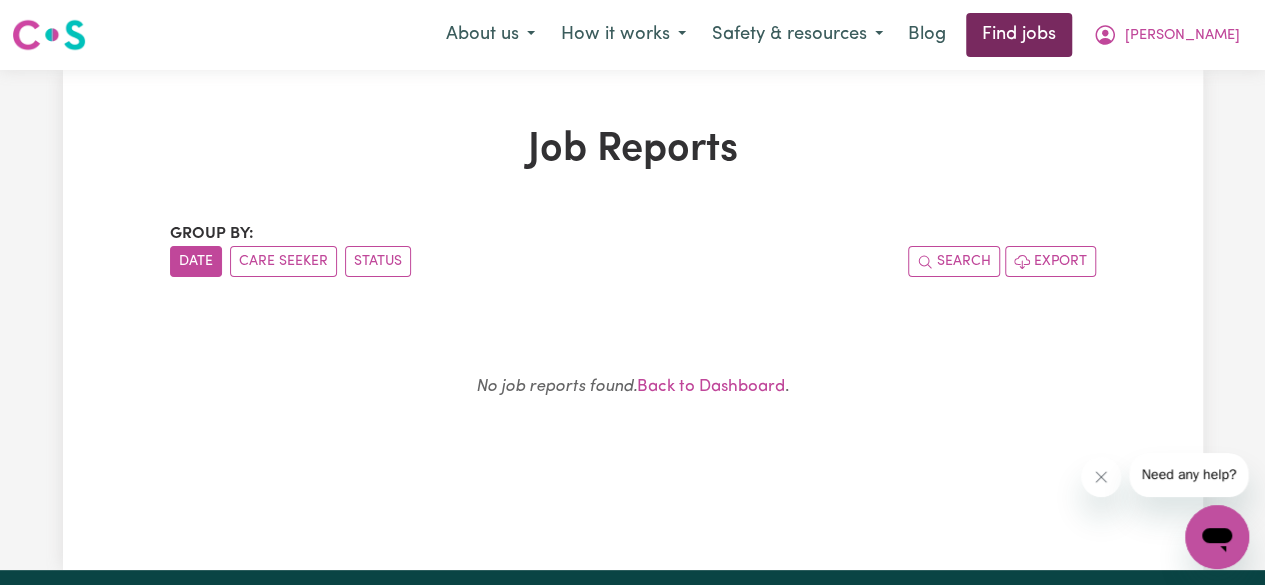 click on "Find jobs" at bounding box center (1019, 35) 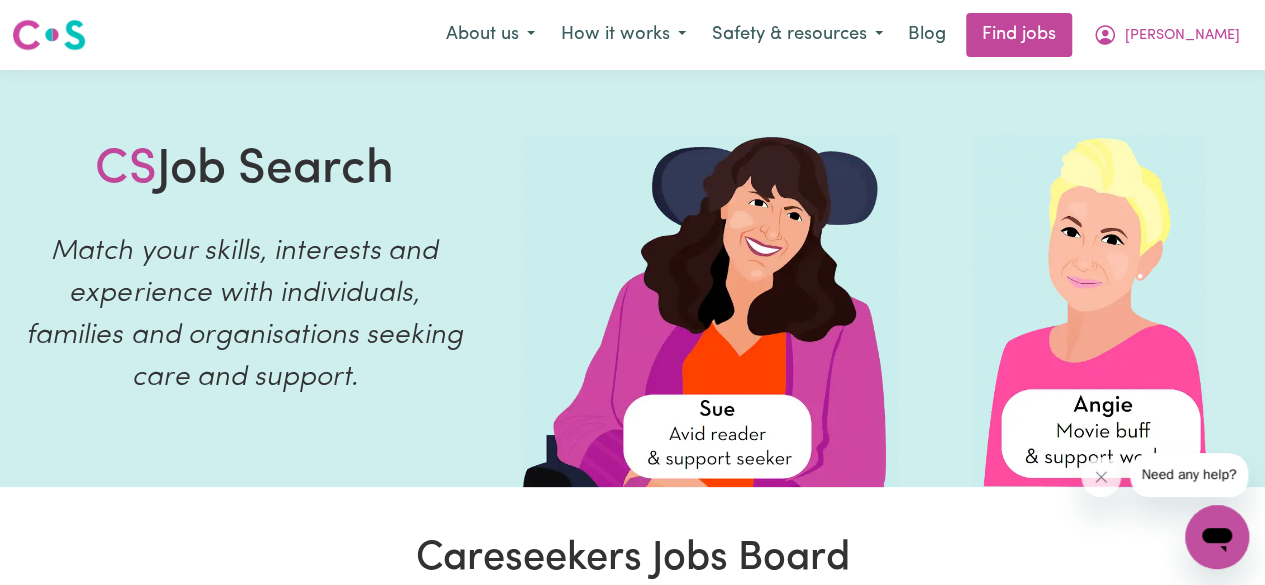 scroll, scrollTop: 1, scrollLeft: 0, axis: vertical 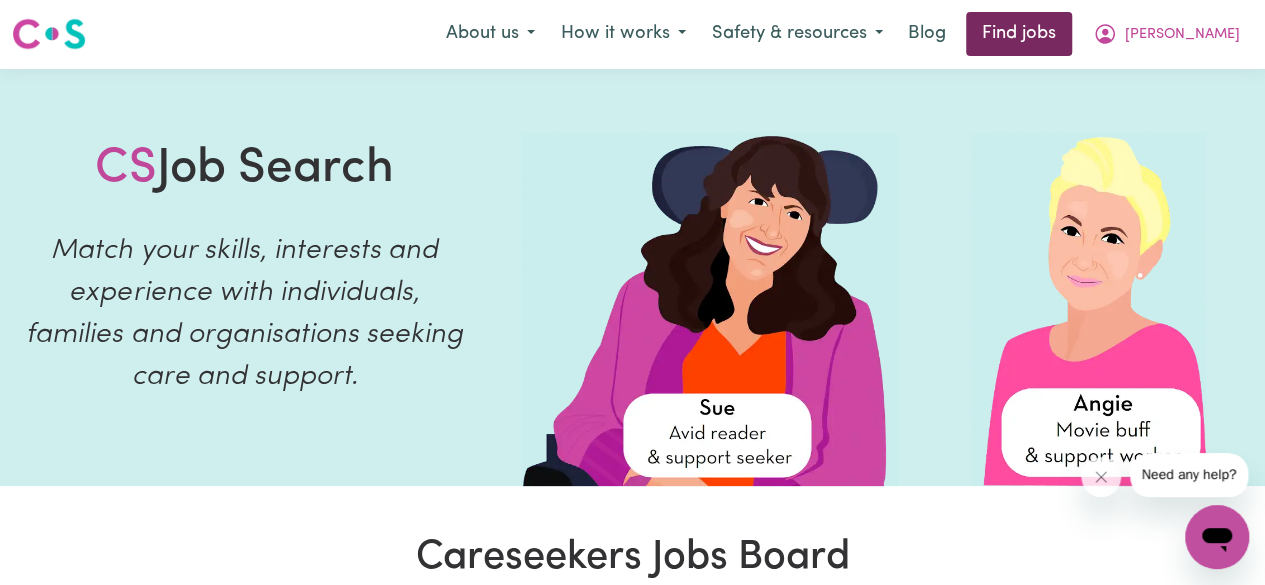 click on "Find jobs" at bounding box center [1019, 34] 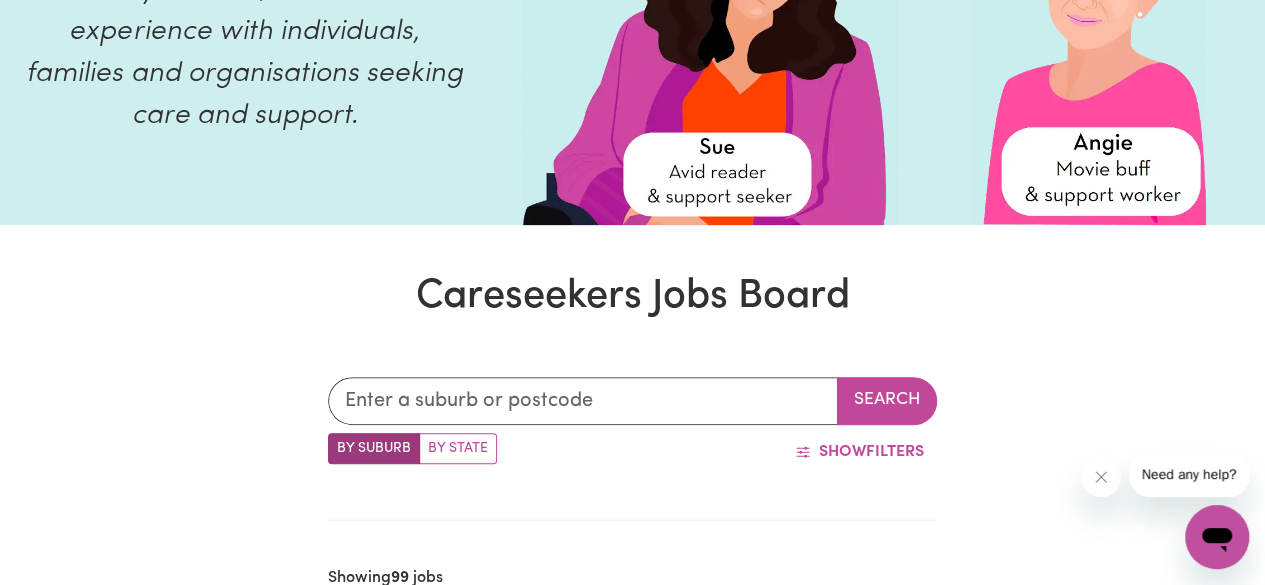 scroll, scrollTop: 281, scrollLeft: 0, axis: vertical 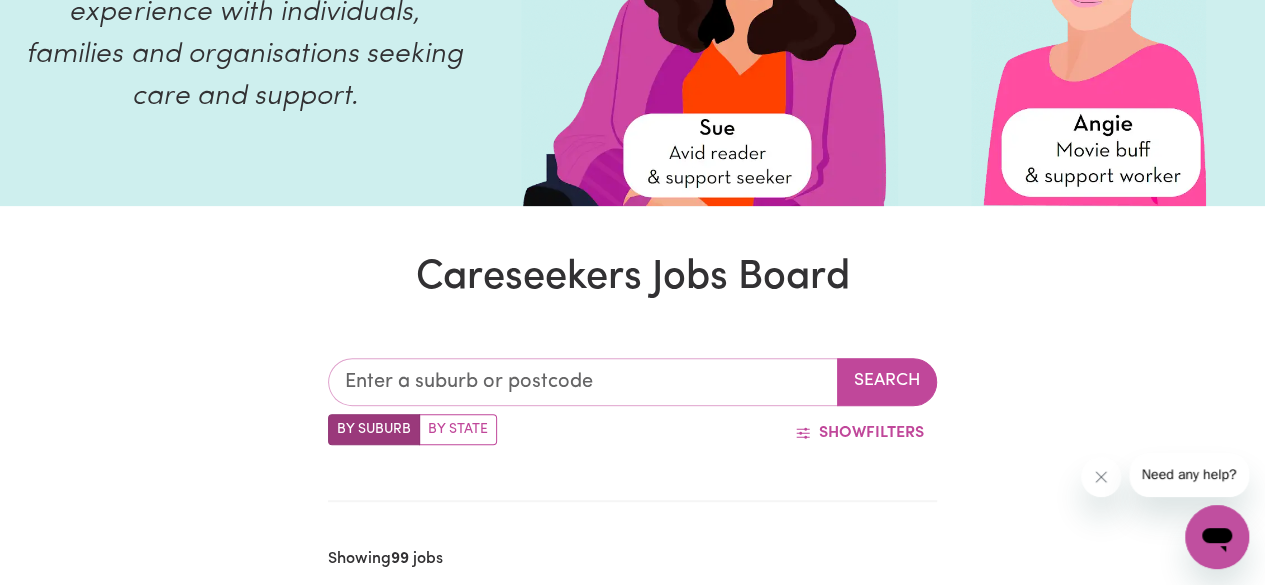 click at bounding box center [583, 382] 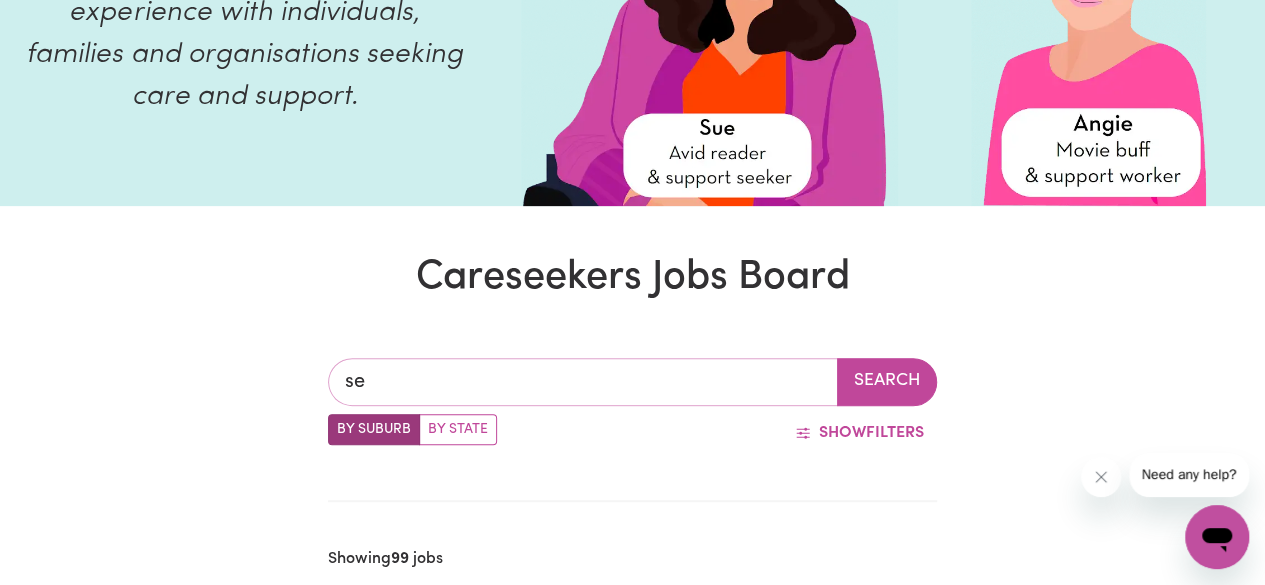 type on "sev" 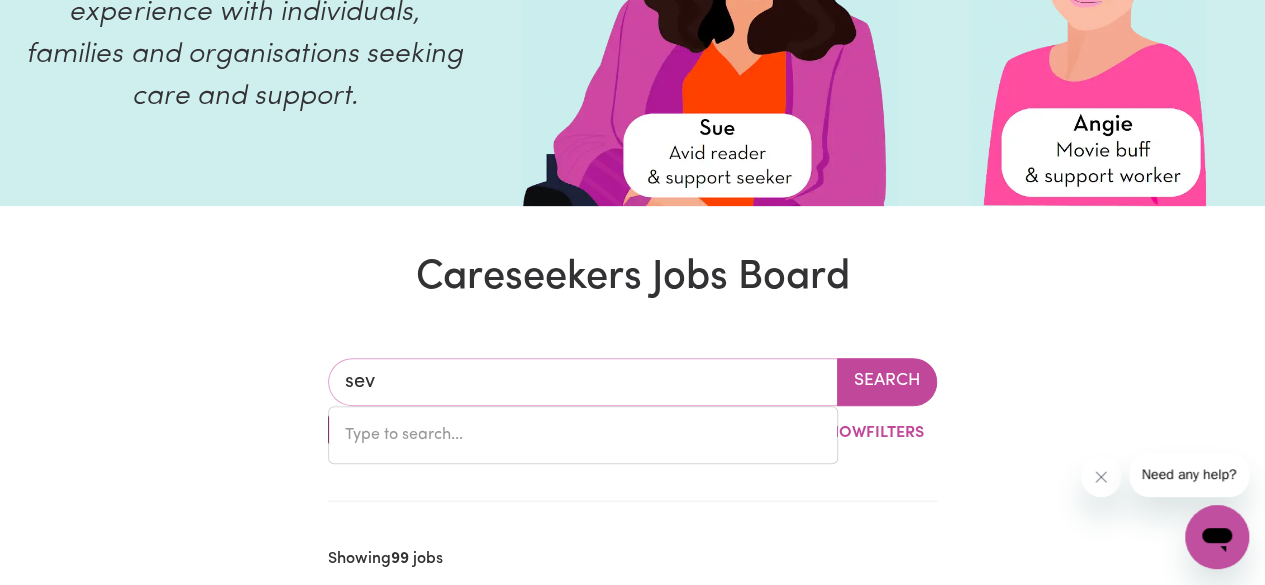type on "[GEOGRAPHIC_DATA], [GEOGRAPHIC_DATA], 2147" 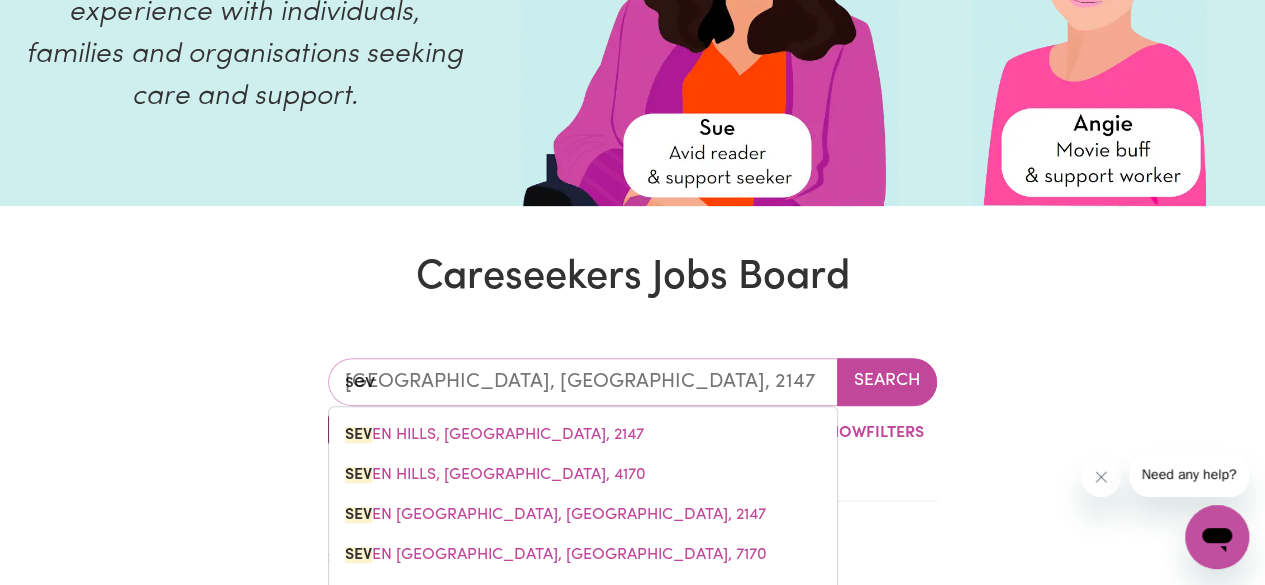 type on "seve" 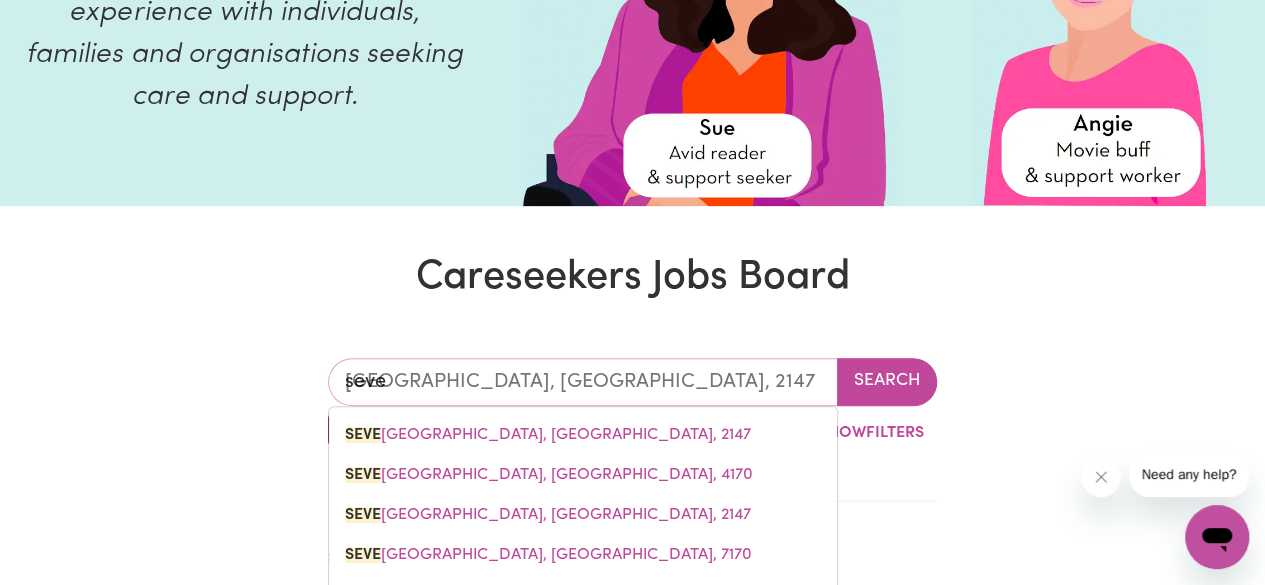 type on "seven" 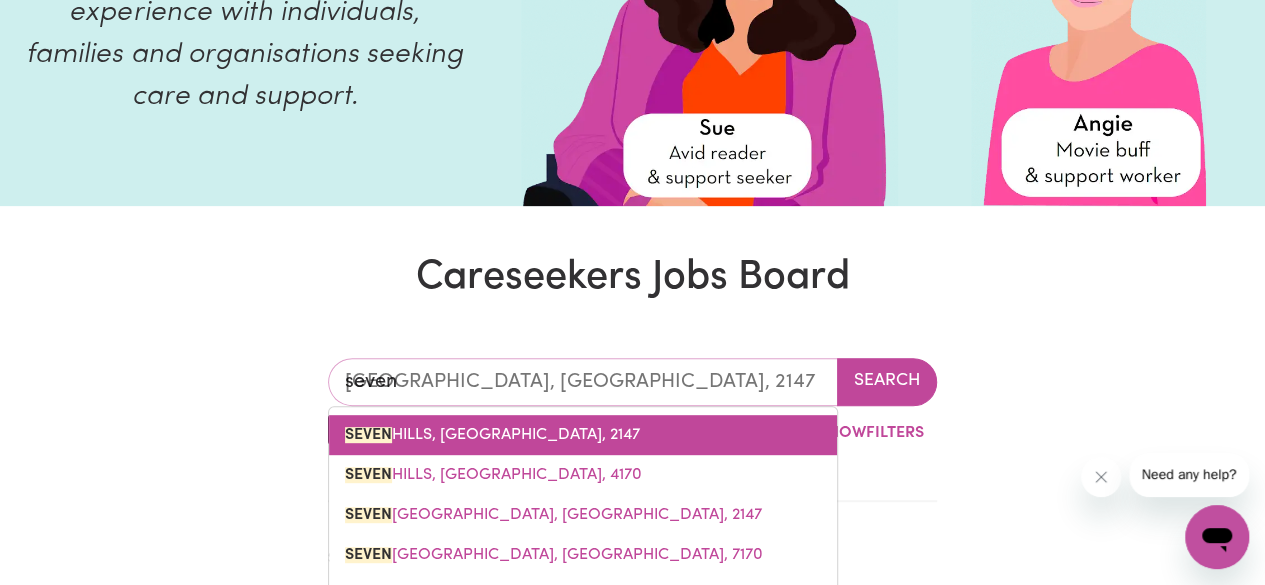 click on "[GEOGRAPHIC_DATA], [GEOGRAPHIC_DATA], 2147" at bounding box center (492, 435) 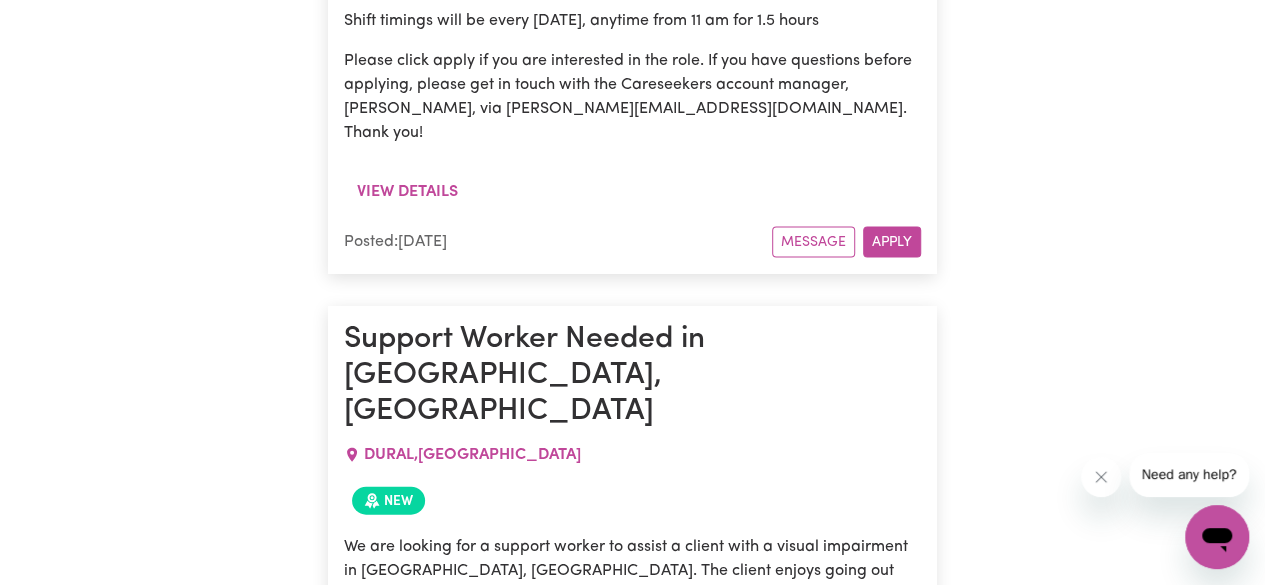 scroll, scrollTop: 2001, scrollLeft: 0, axis: vertical 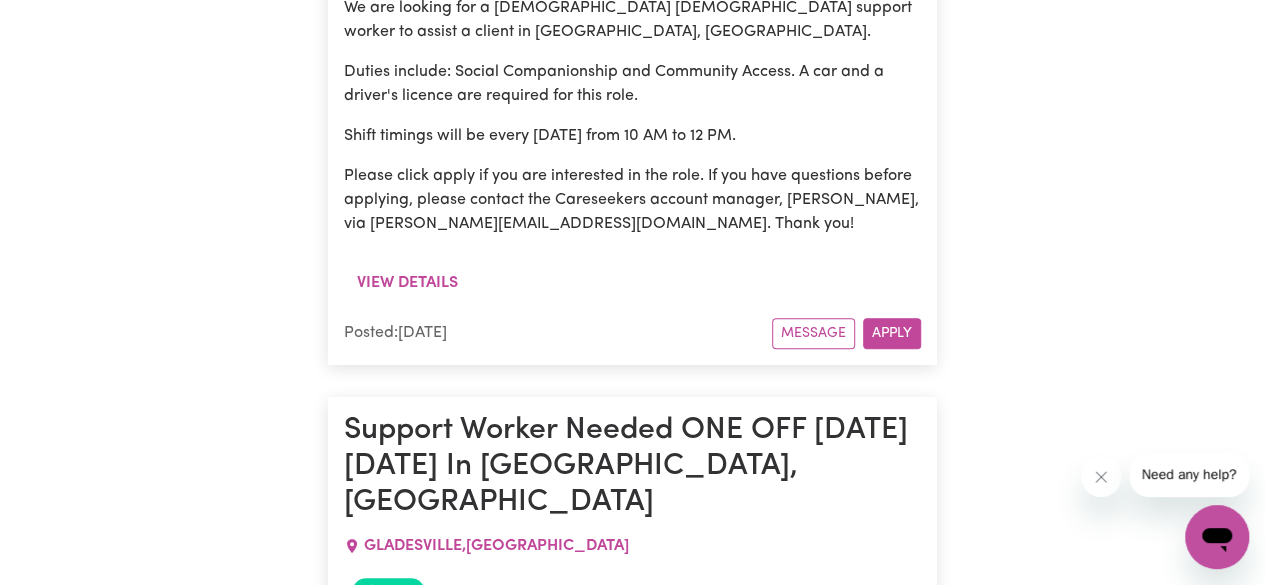 click on "View details" at bounding box center (407, 1487) 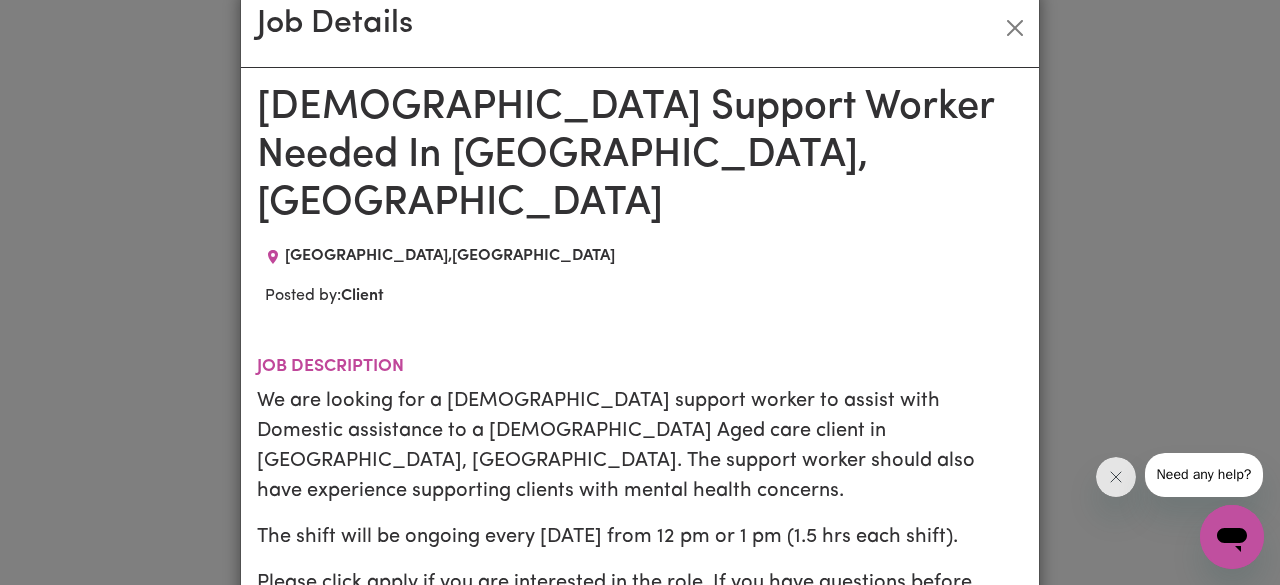 scroll, scrollTop: 80, scrollLeft: 0, axis: vertical 